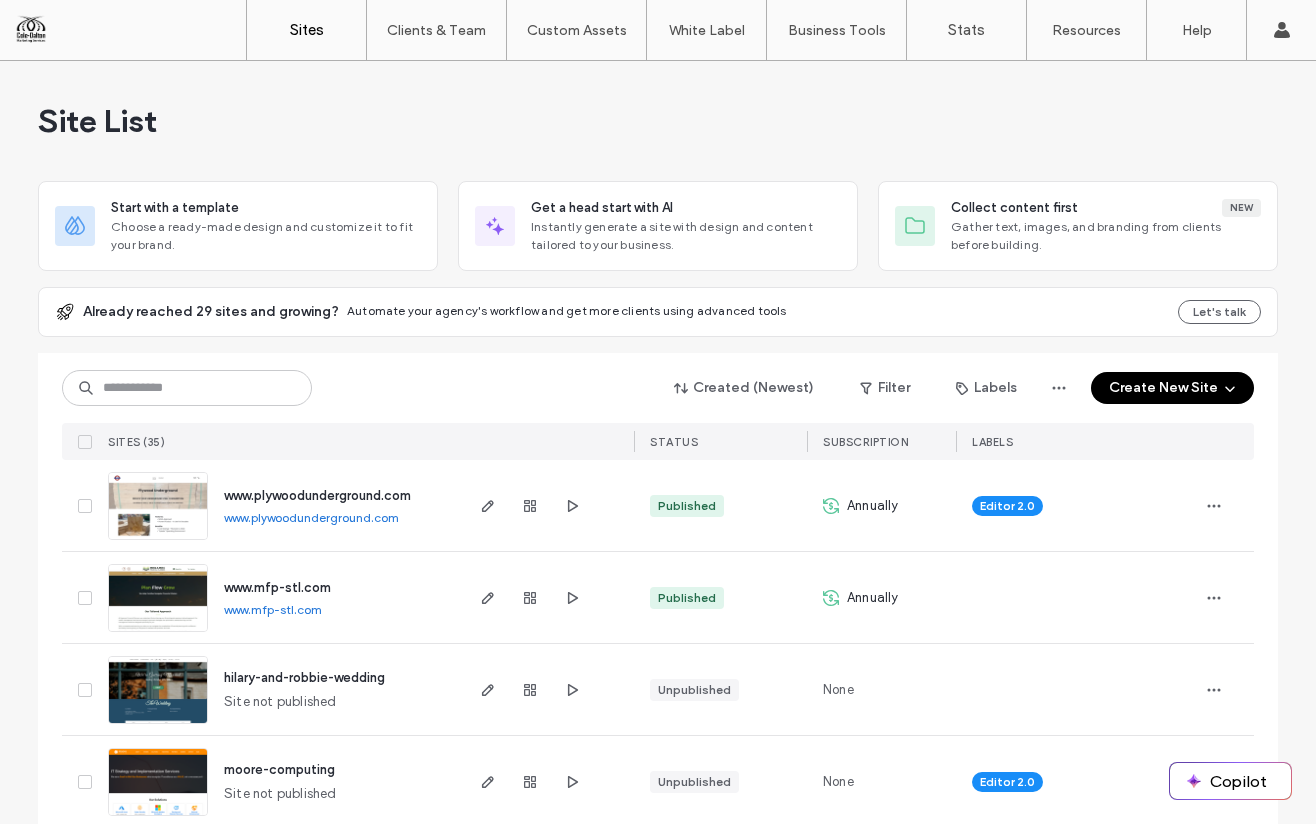 scroll, scrollTop: 0, scrollLeft: 0, axis: both 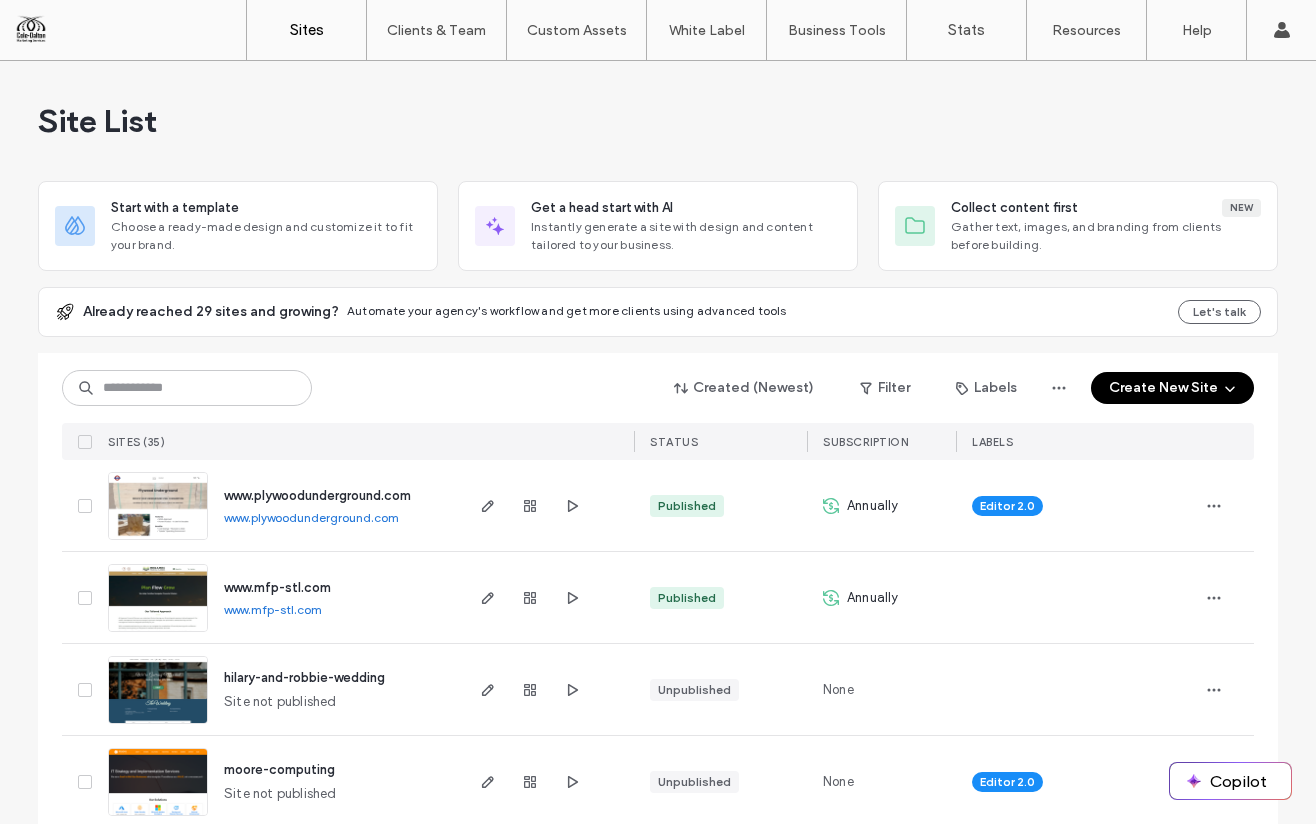 click on "Create New Site" at bounding box center [1172, 388] 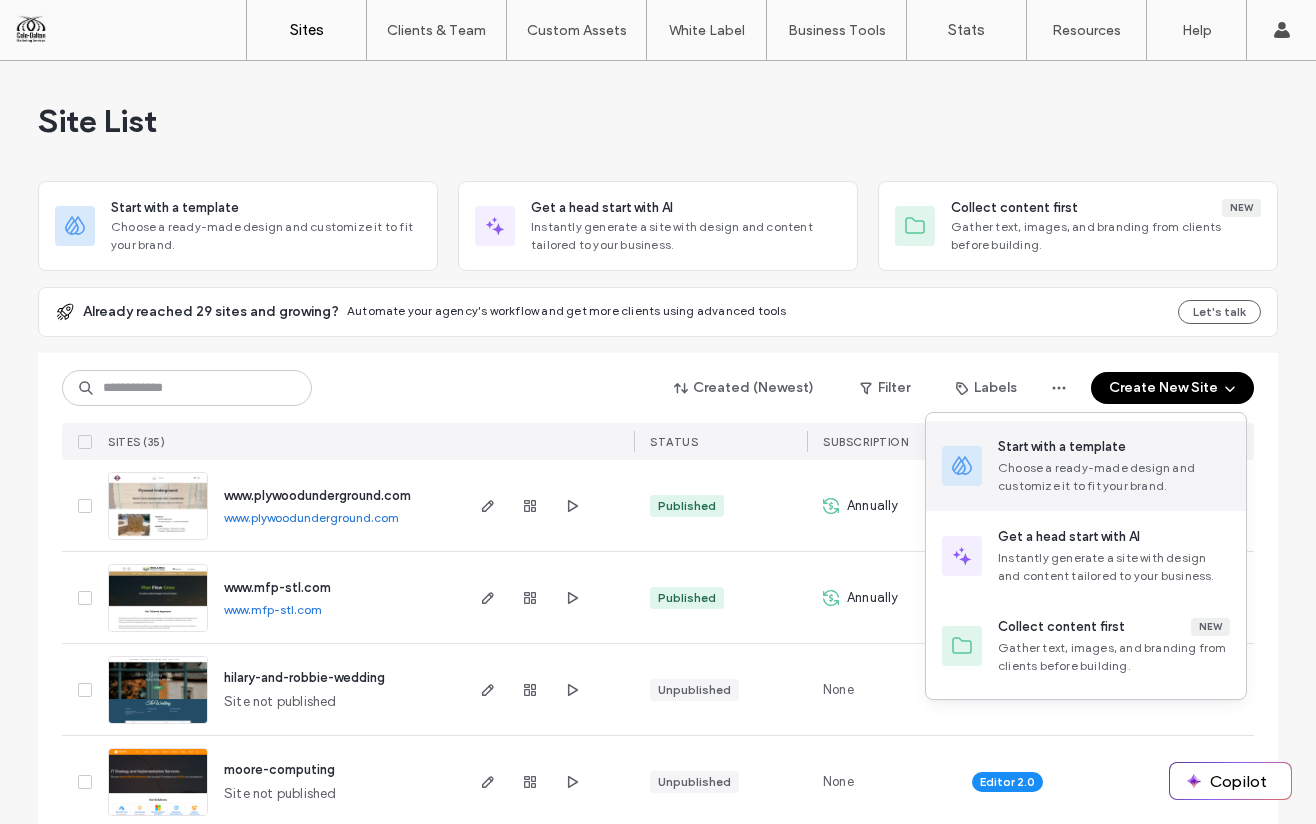 click on "Choose a ready-made design and customize it to fit your brand." at bounding box center (1114, 477) 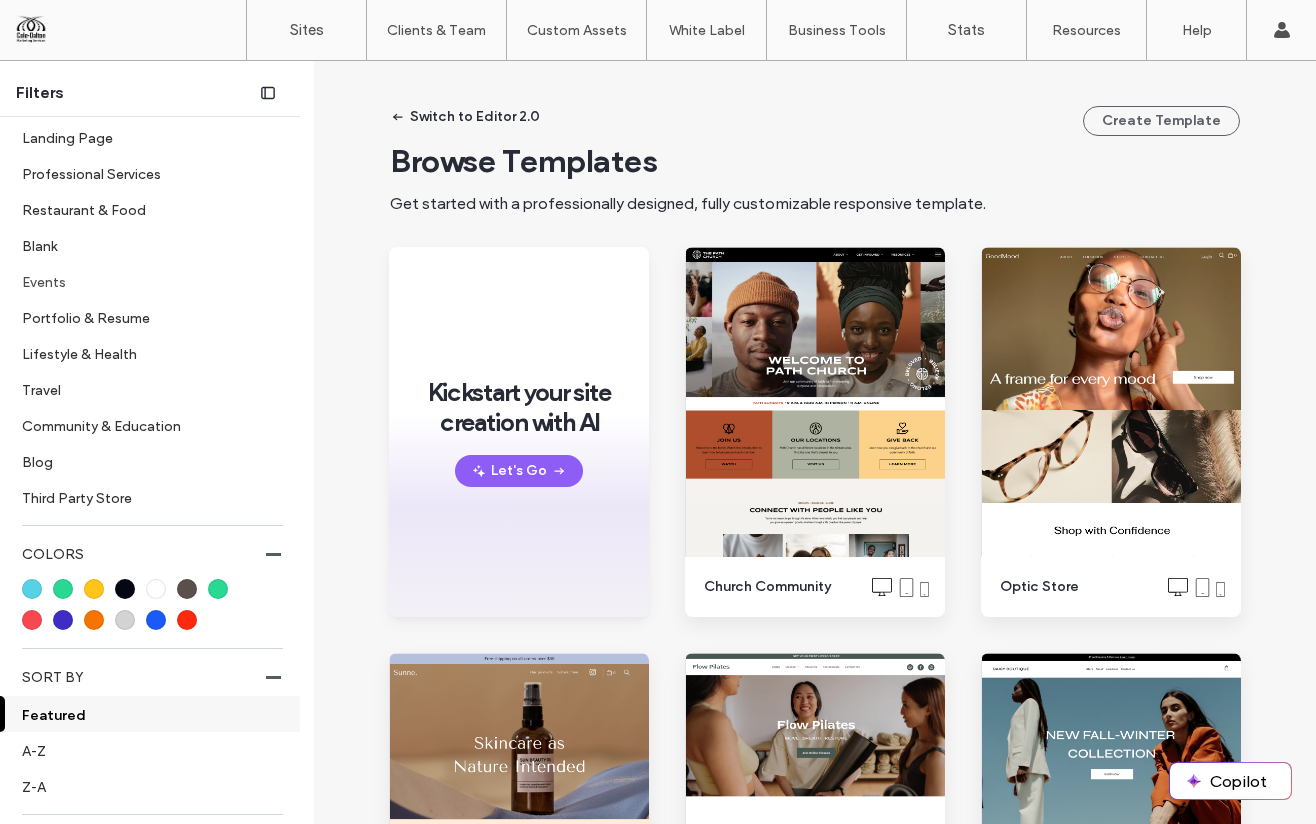 scroll, scrollTop: 653, scrollLeft: 0, axis: vertical 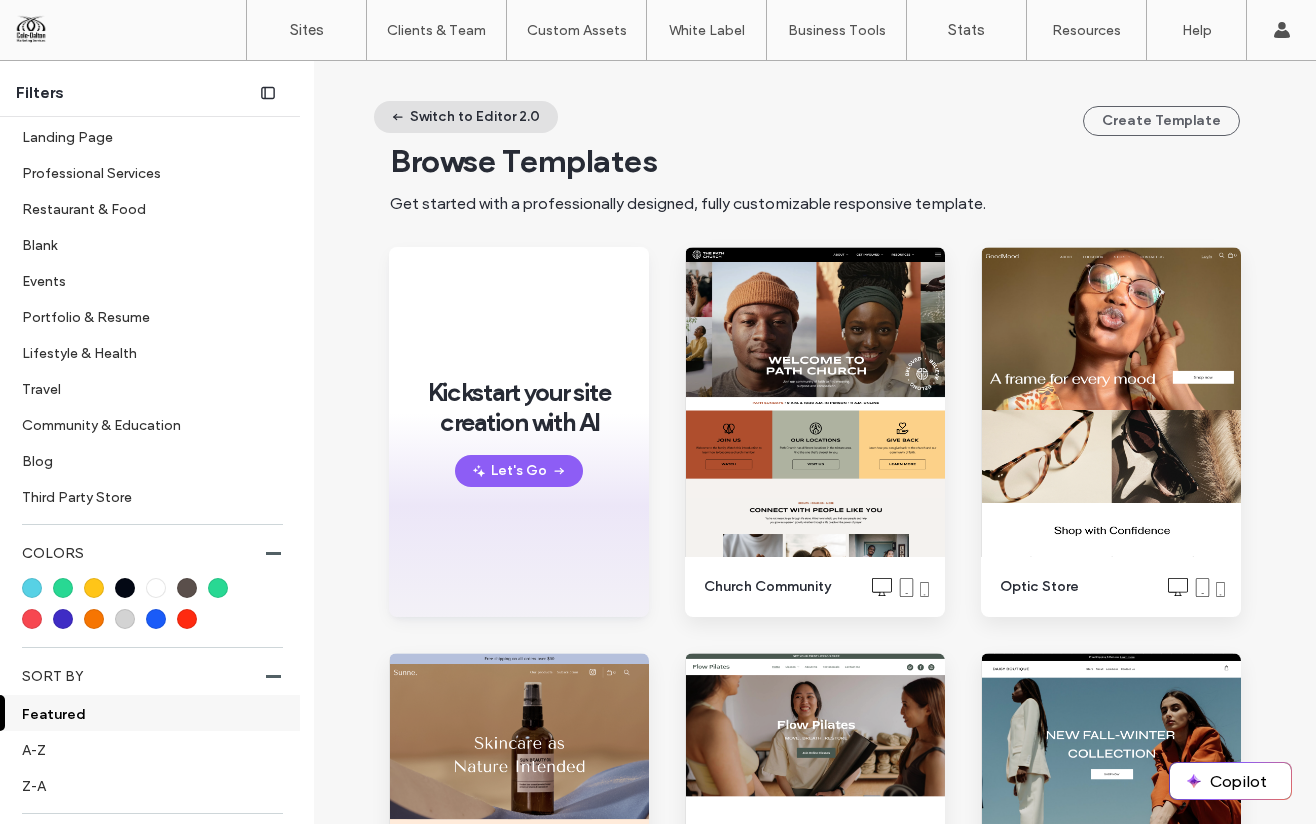 click on "Switch to Editor 2.0" at bounding box center [466, 117] 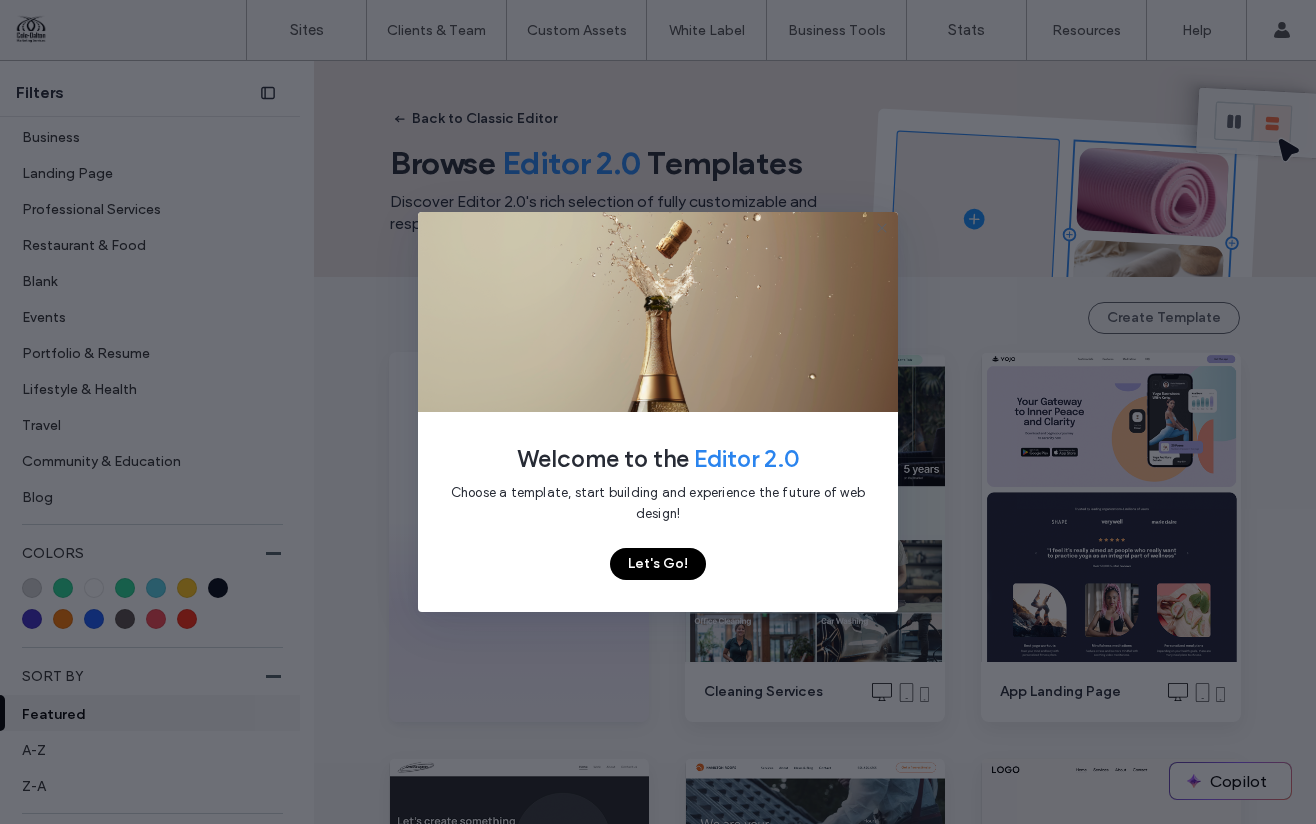 scroll, scrollTop: 292, scrollLeft: 0, axis: vertical 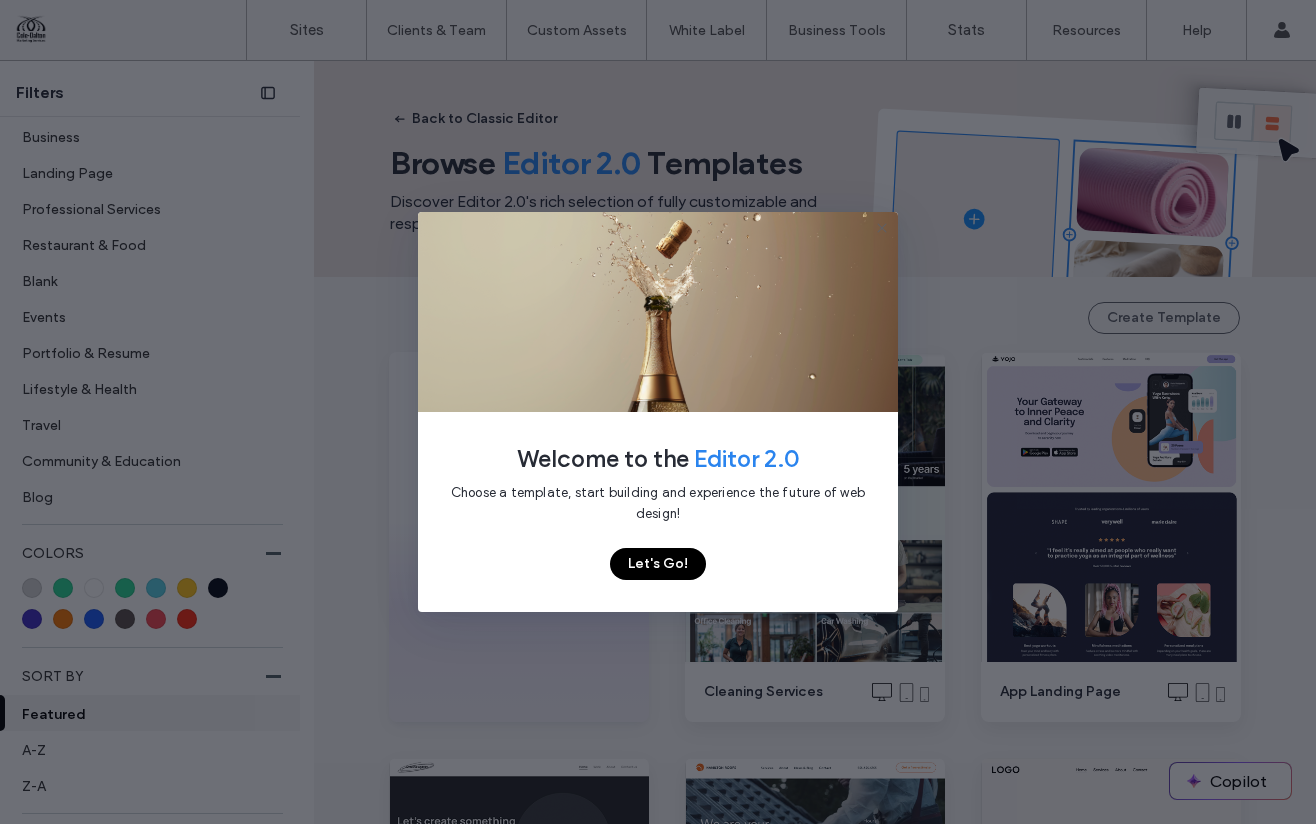 click on "Let's Go!" at bounding box center [658, 564] 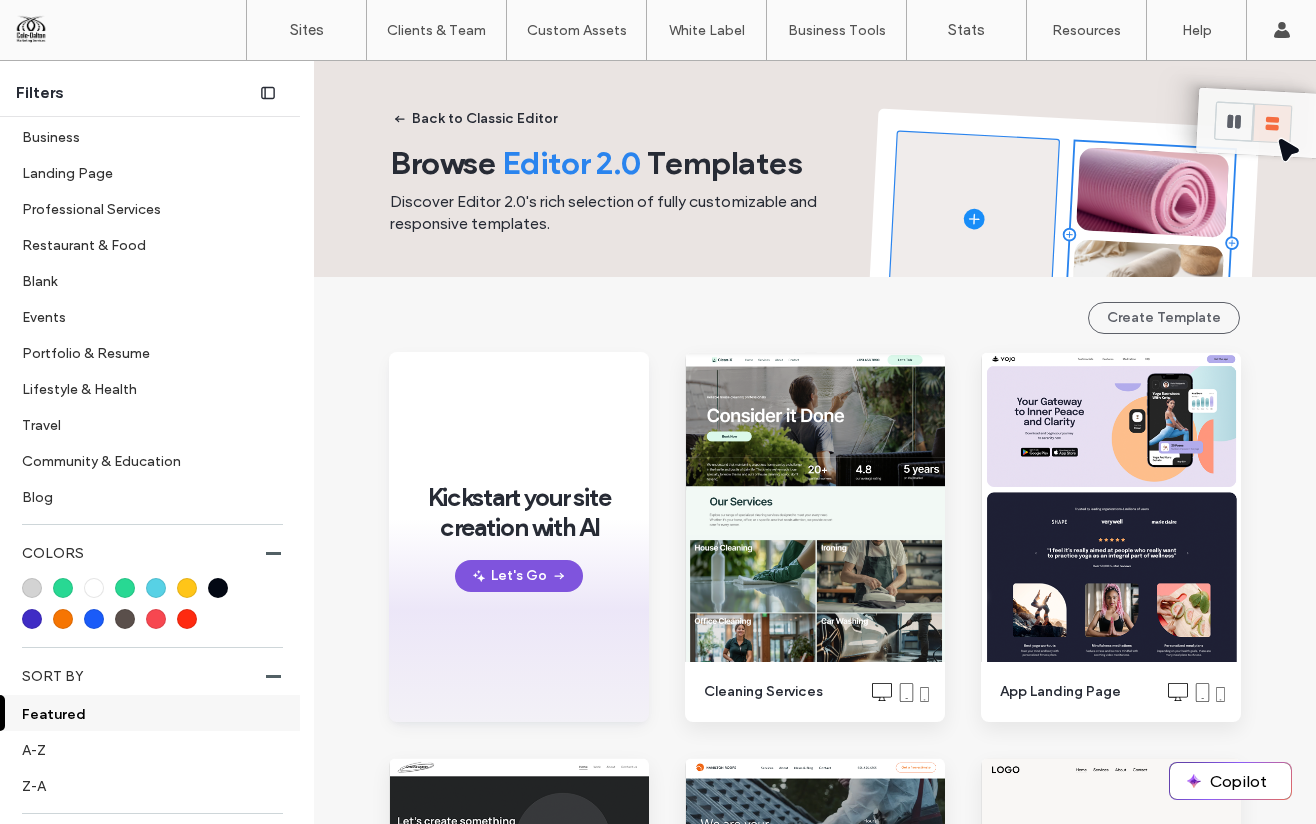 click on "Let's Go" at bounding box center (519, 576) 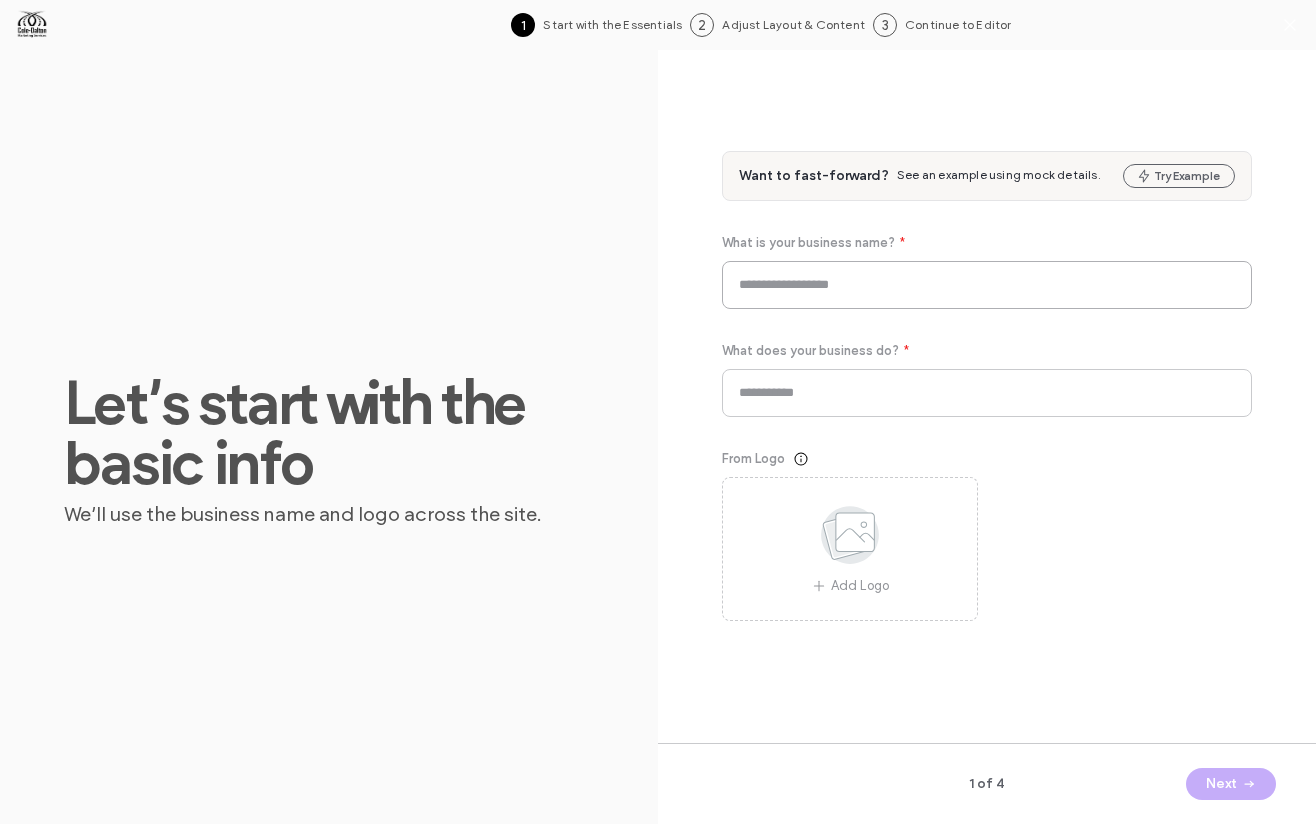 click at bounding box center [987, 285] 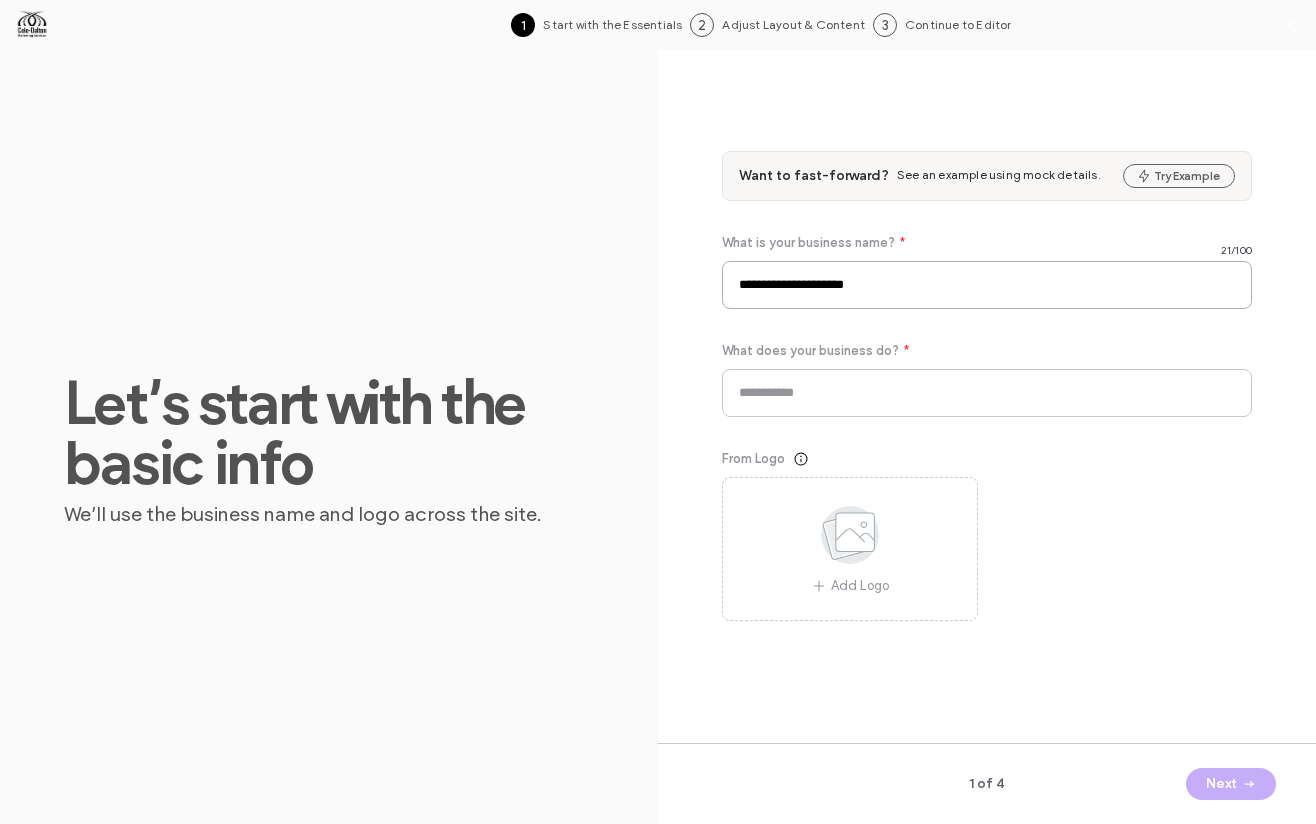 type on "**********" 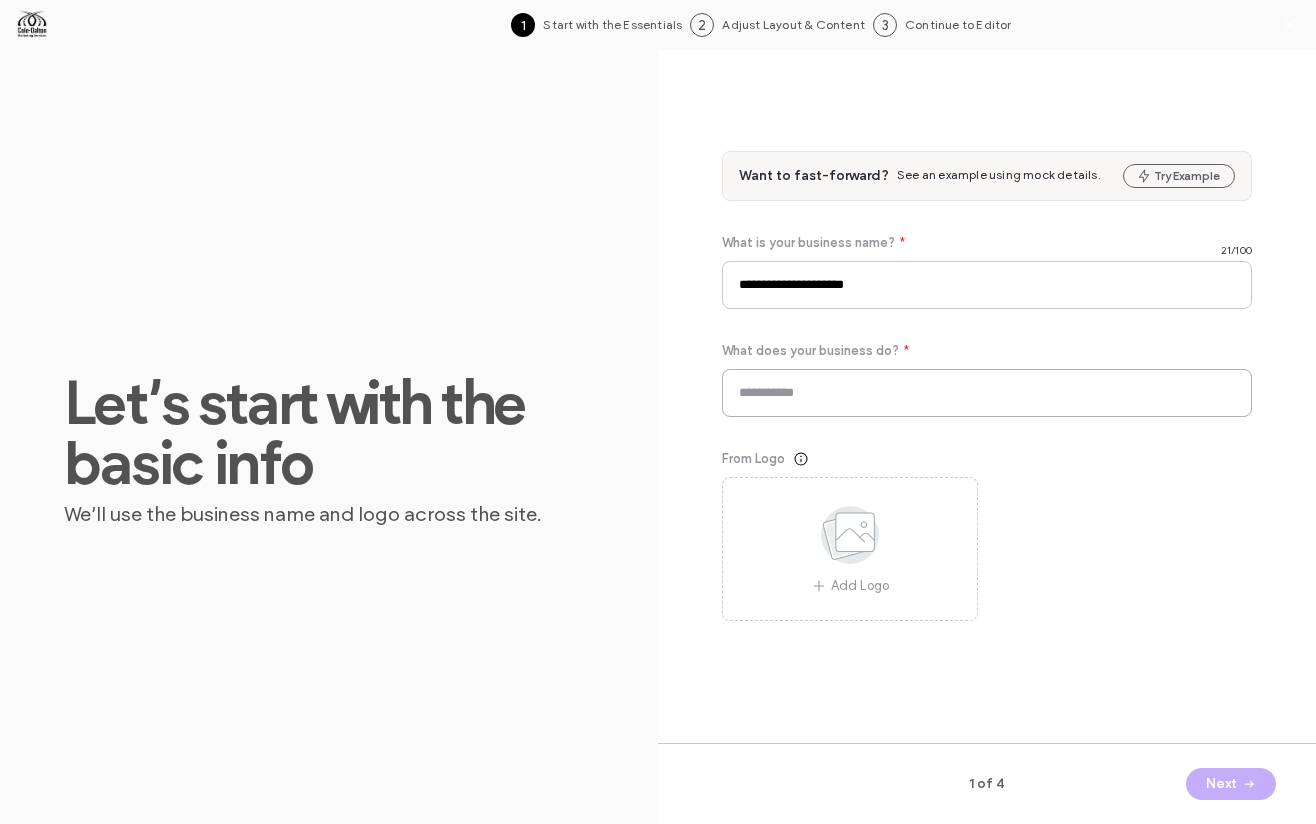 click at bounding box center (987, 393) 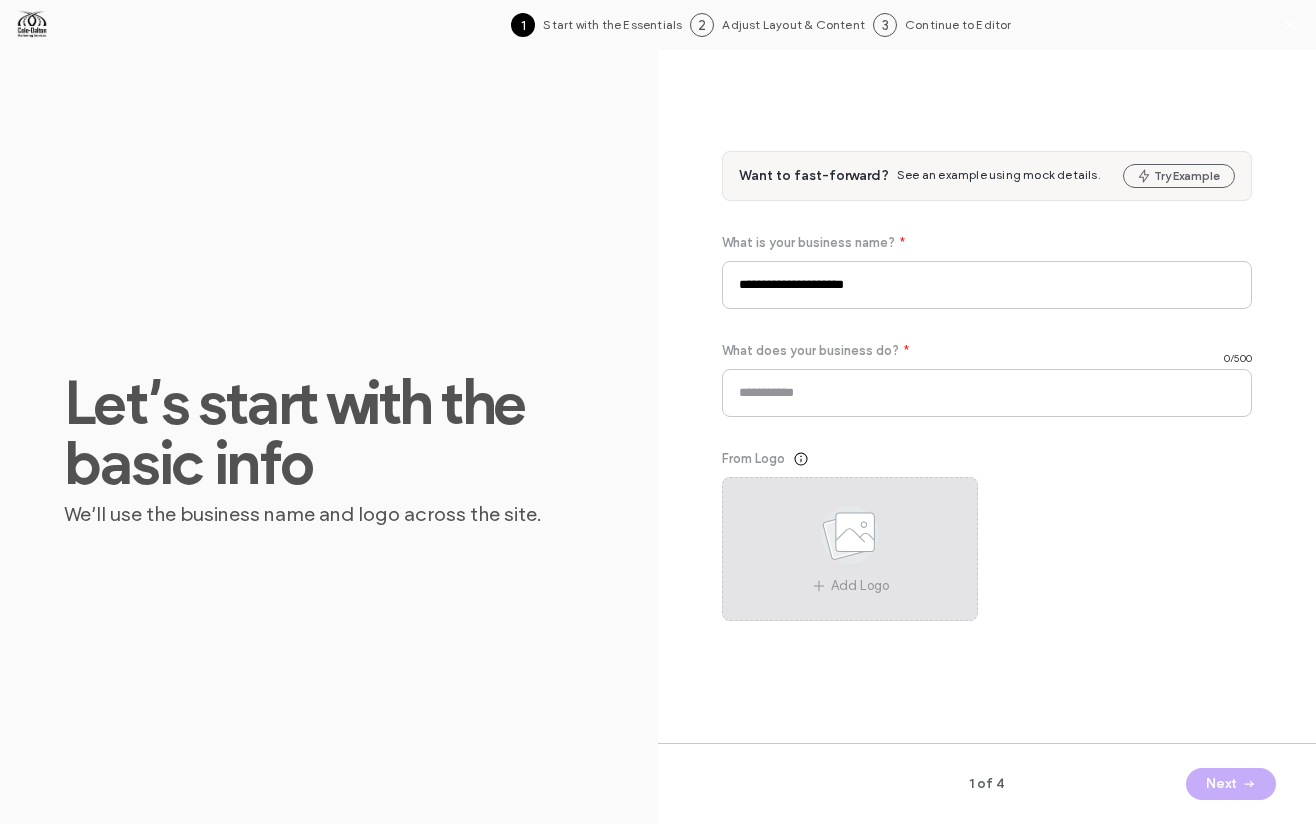 click 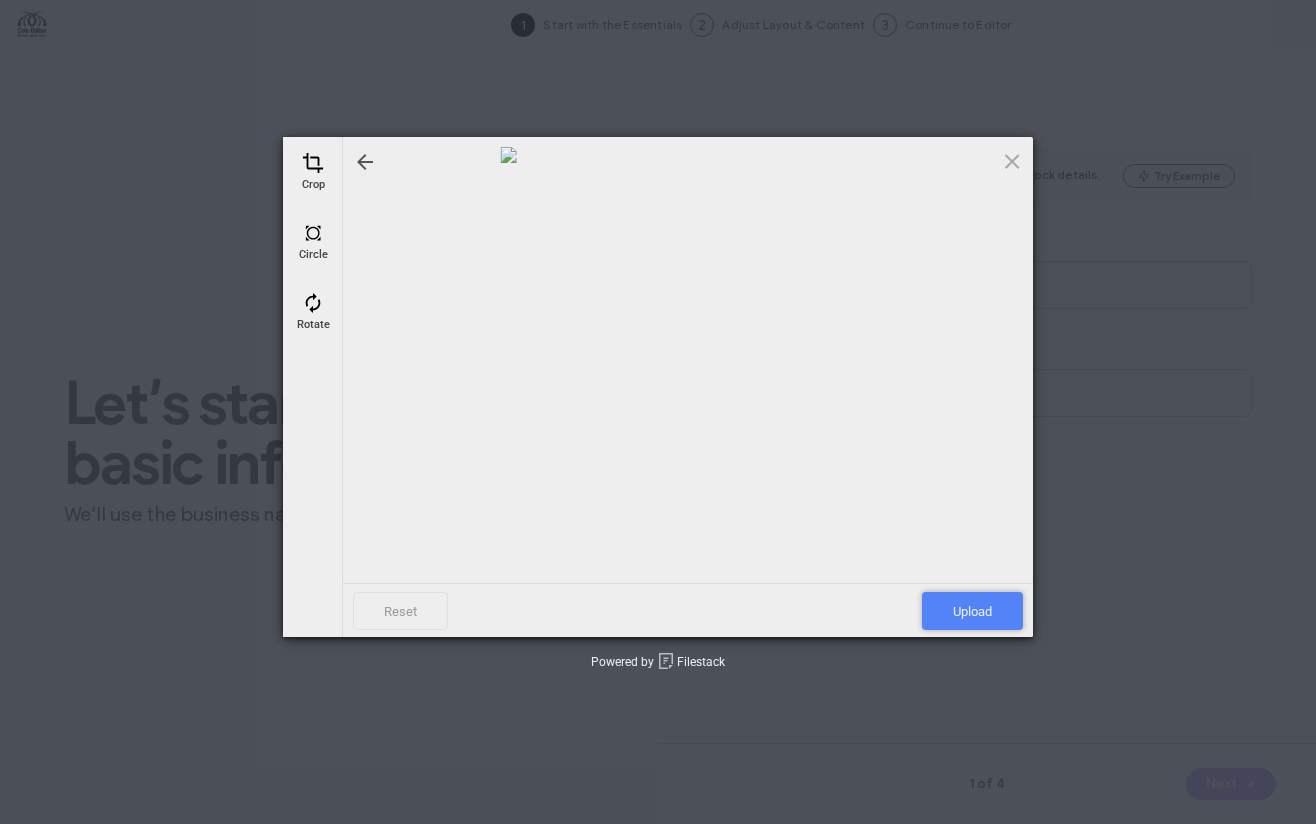 click on "Upload" at bounding box center [972, 611] 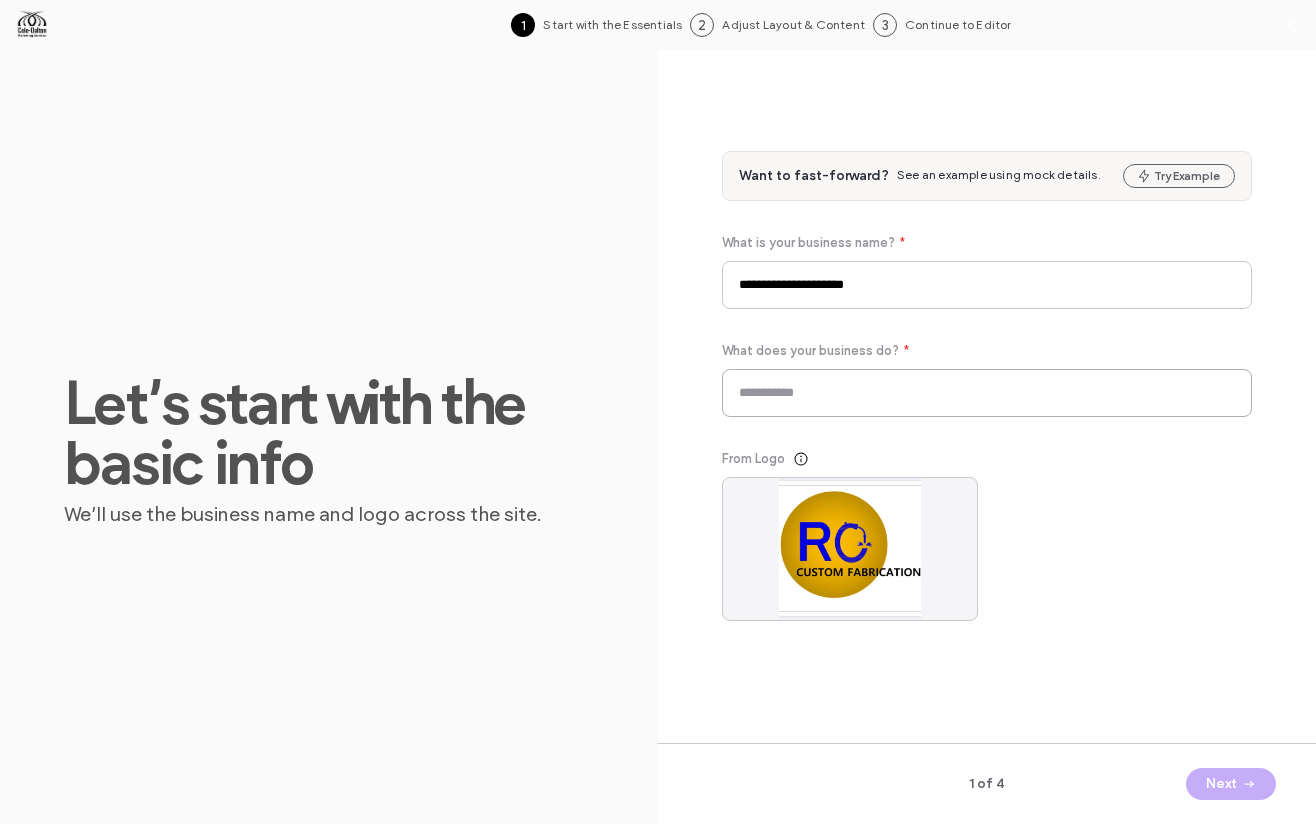 click at bounding box center [987, 393] 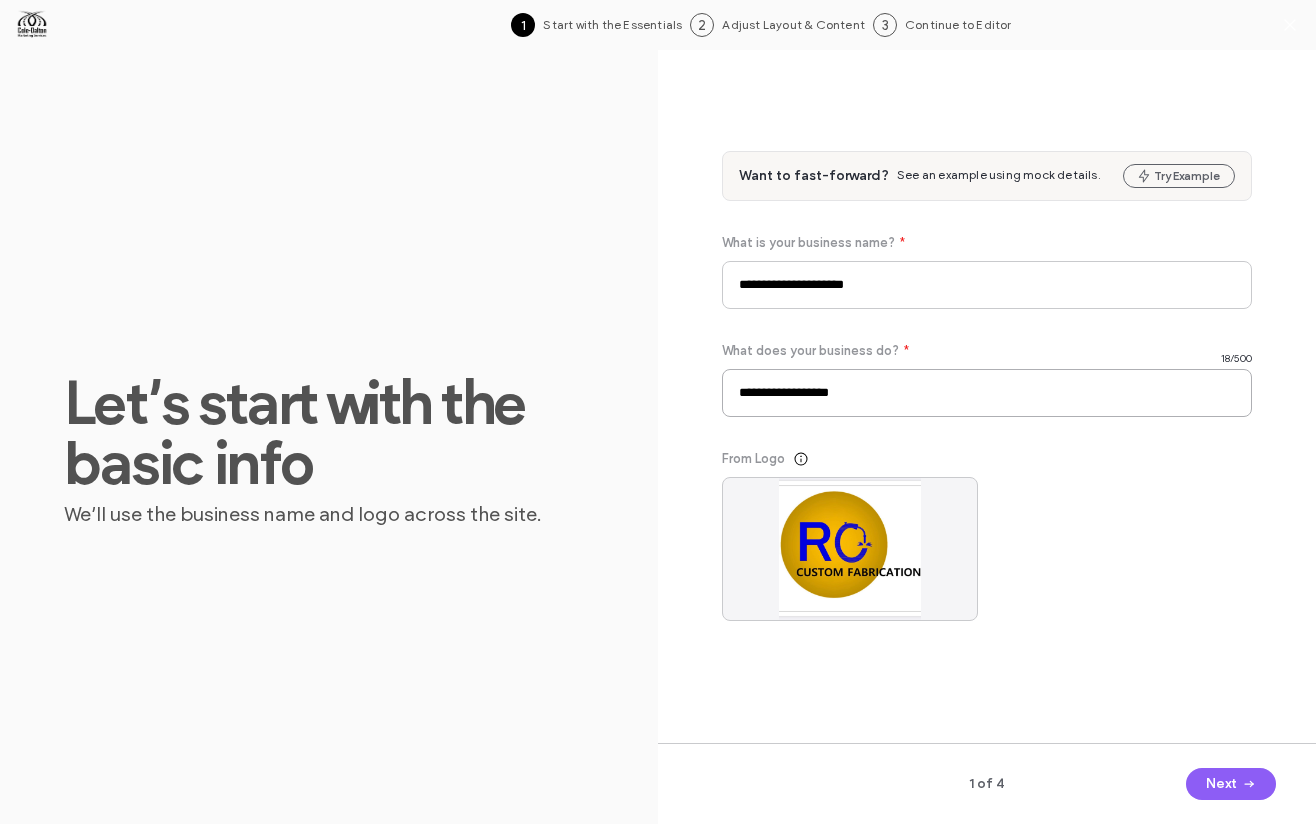 click on "**********" at bounding box center [987, 393] 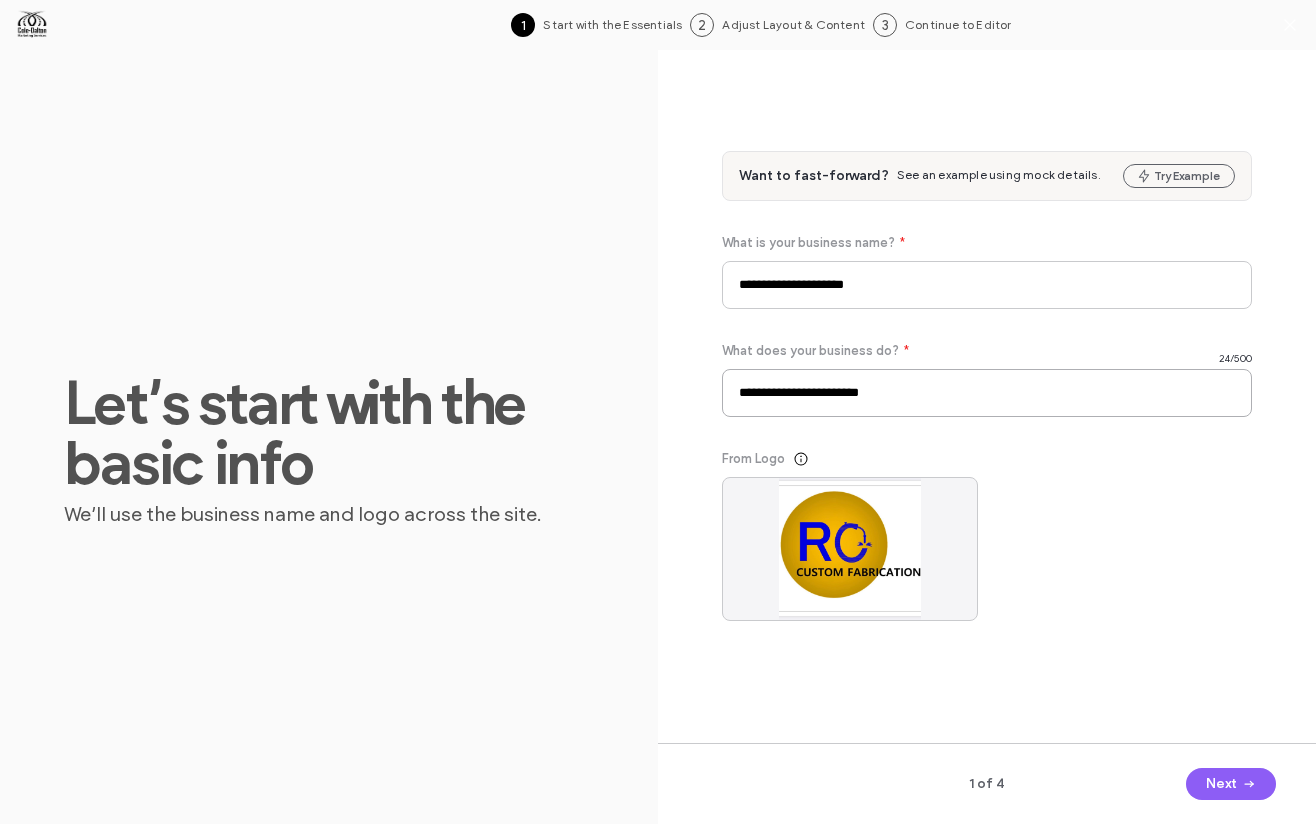 click on "**********" at bounding box center (987, 393) 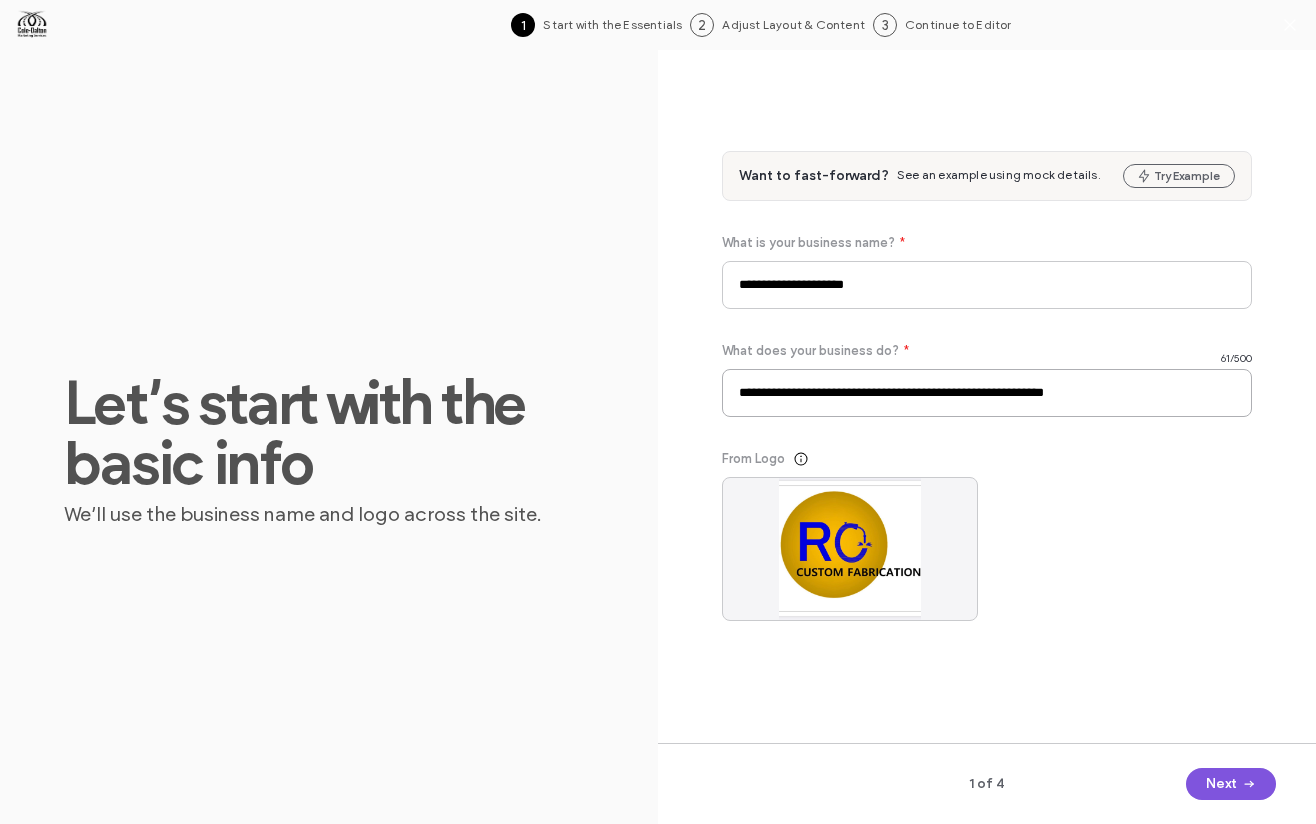 type on "**********" 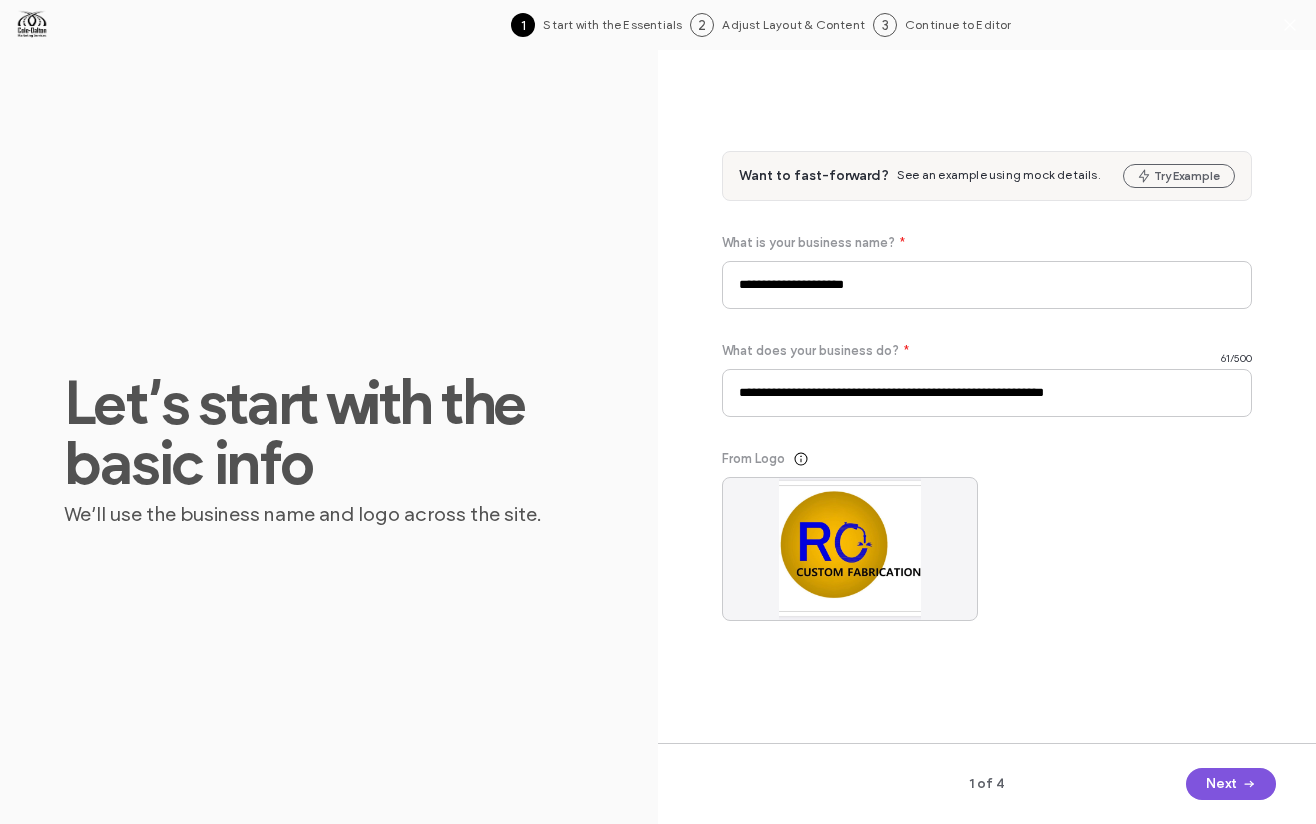 click at bounding box center (1247, 784) 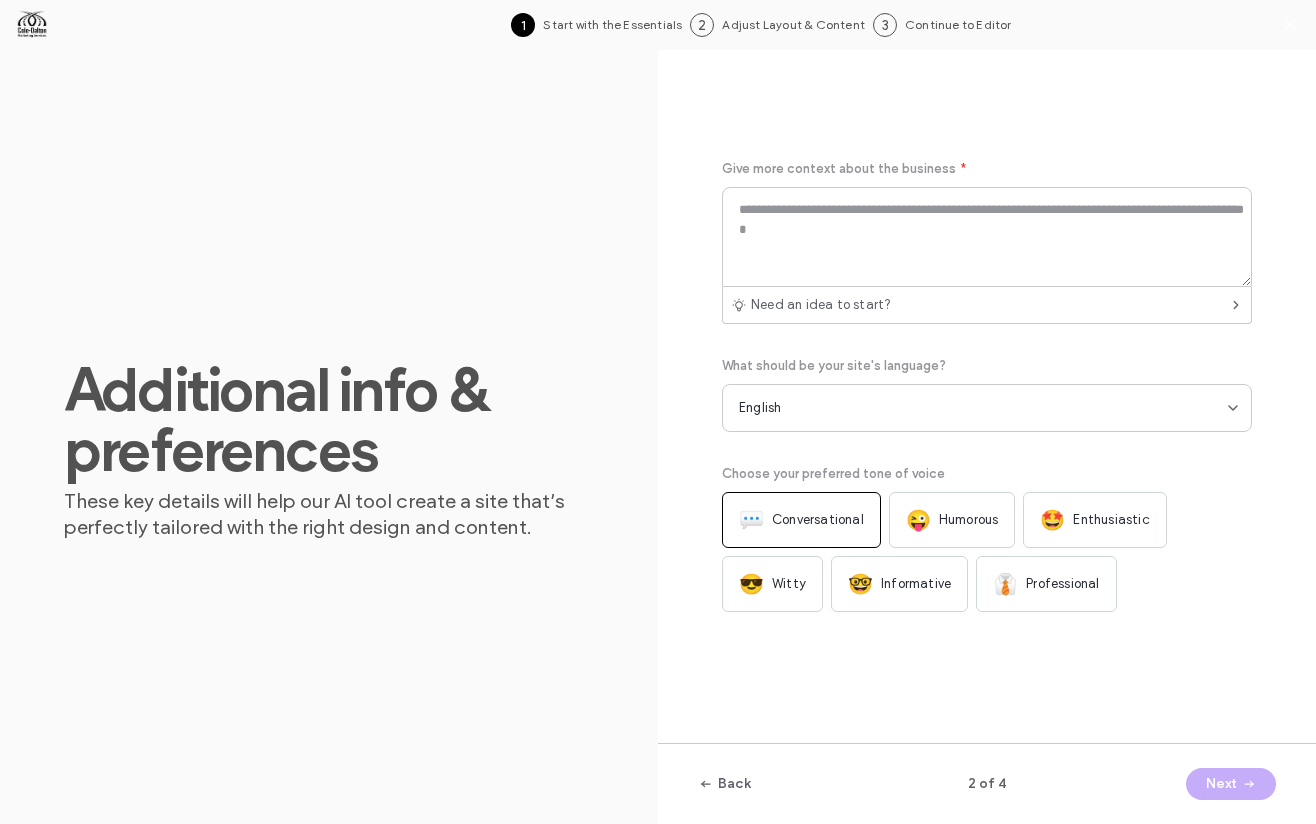 click on "💬 Conversational" at bounding box center [801, 520] 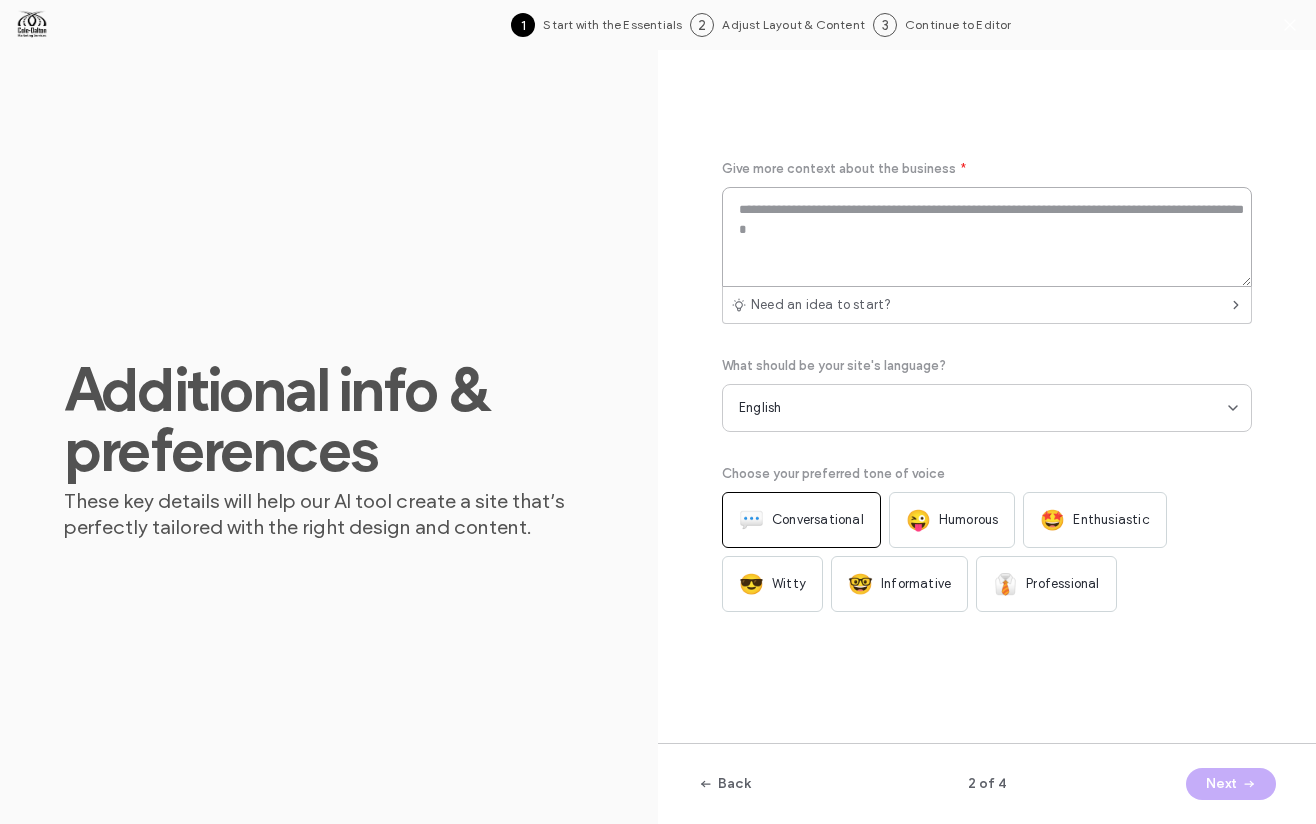 click at bounding box center (987, 237) 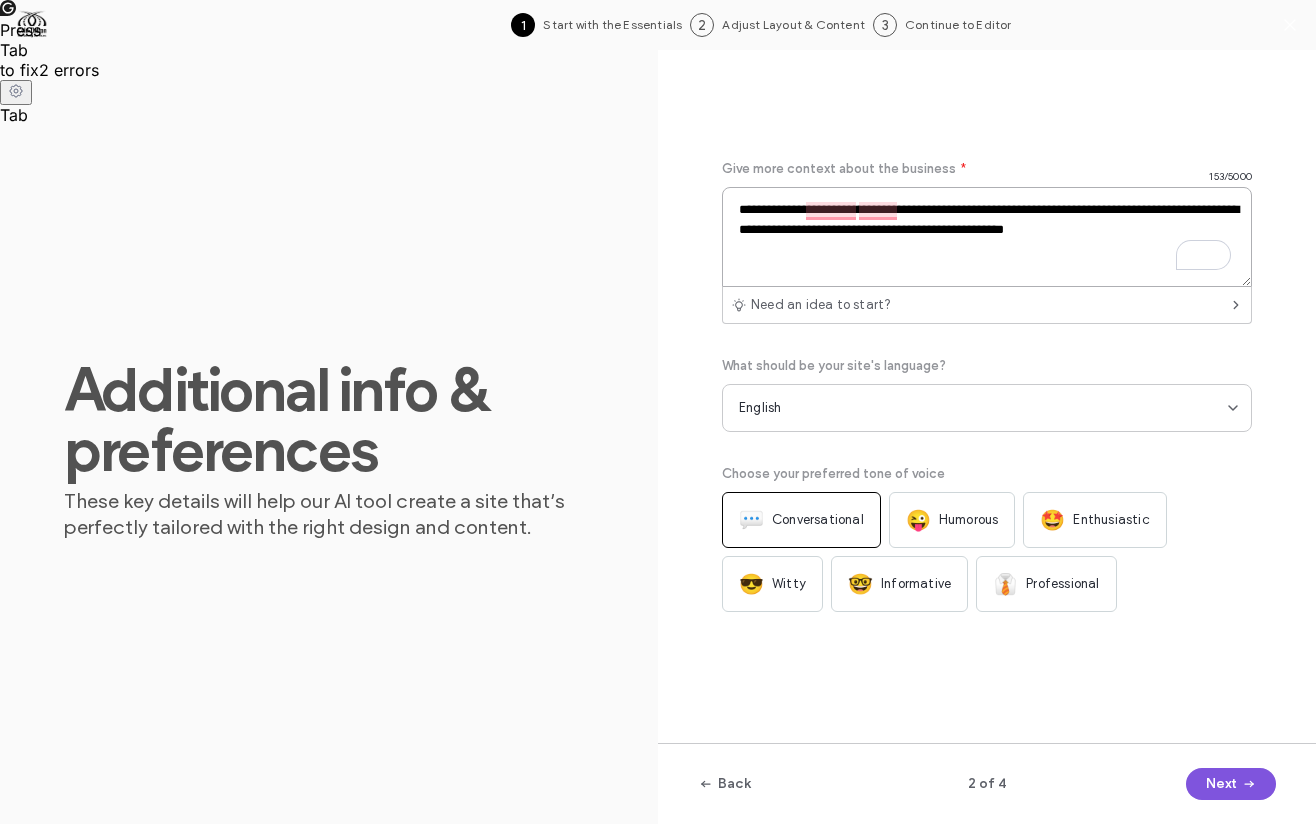 type on "**********" 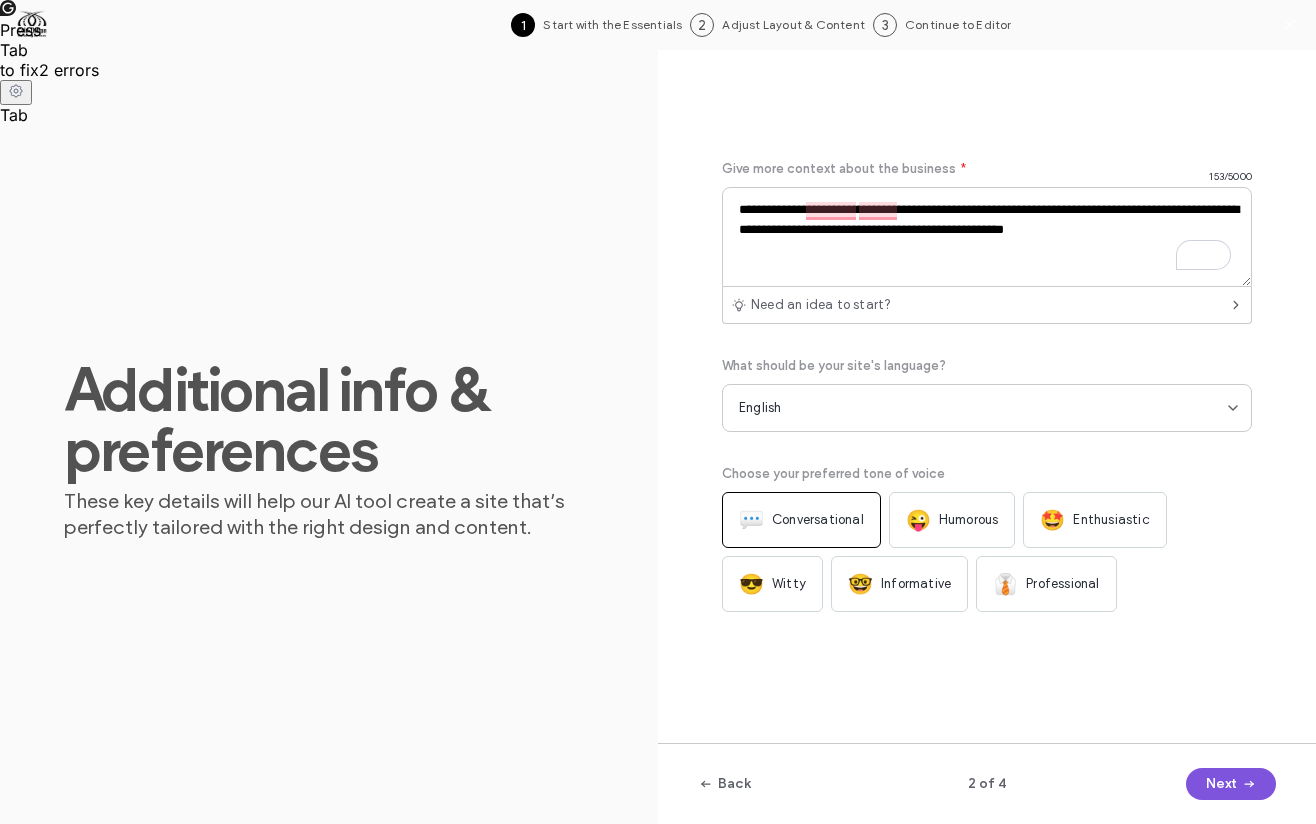 click on "Next" at bounding box center [1231, 784] 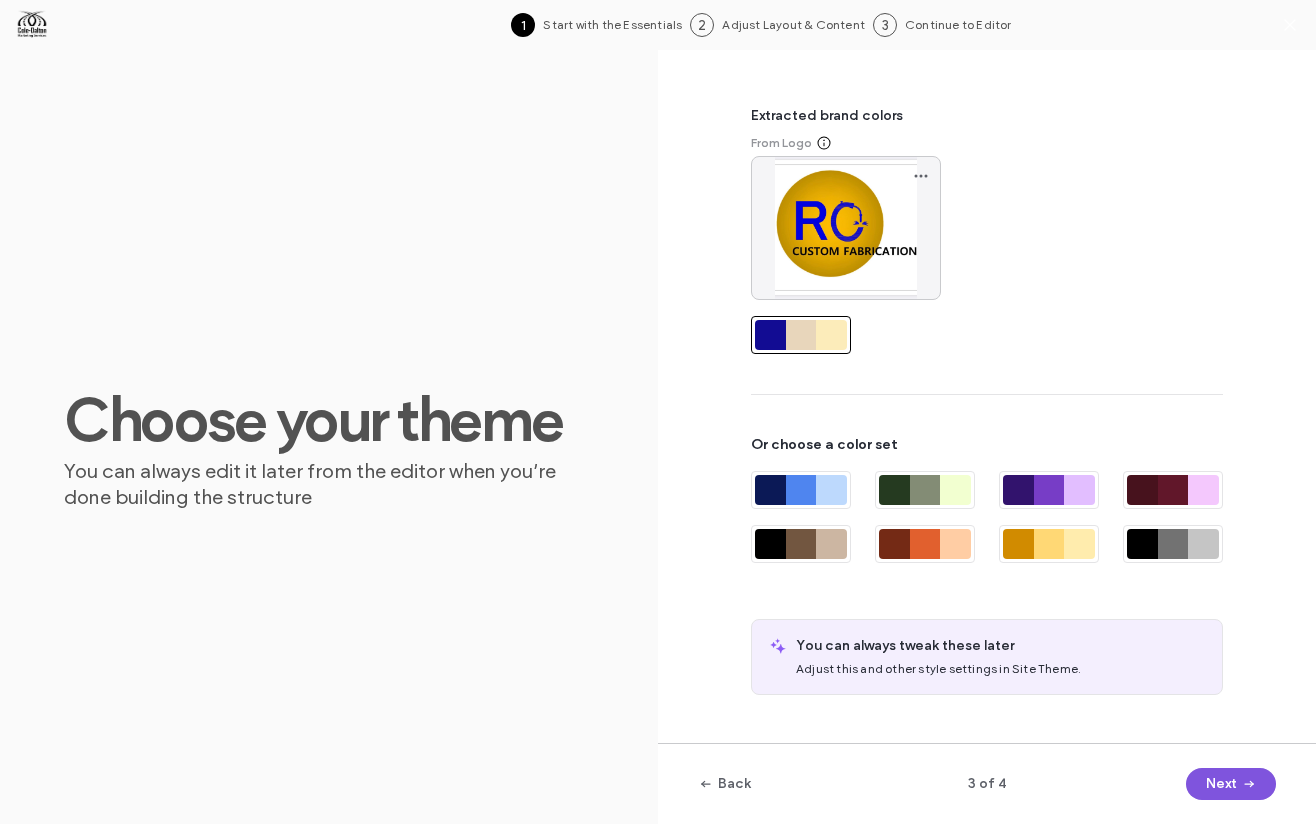 click on "Next" at bounding box center (1231, 784) 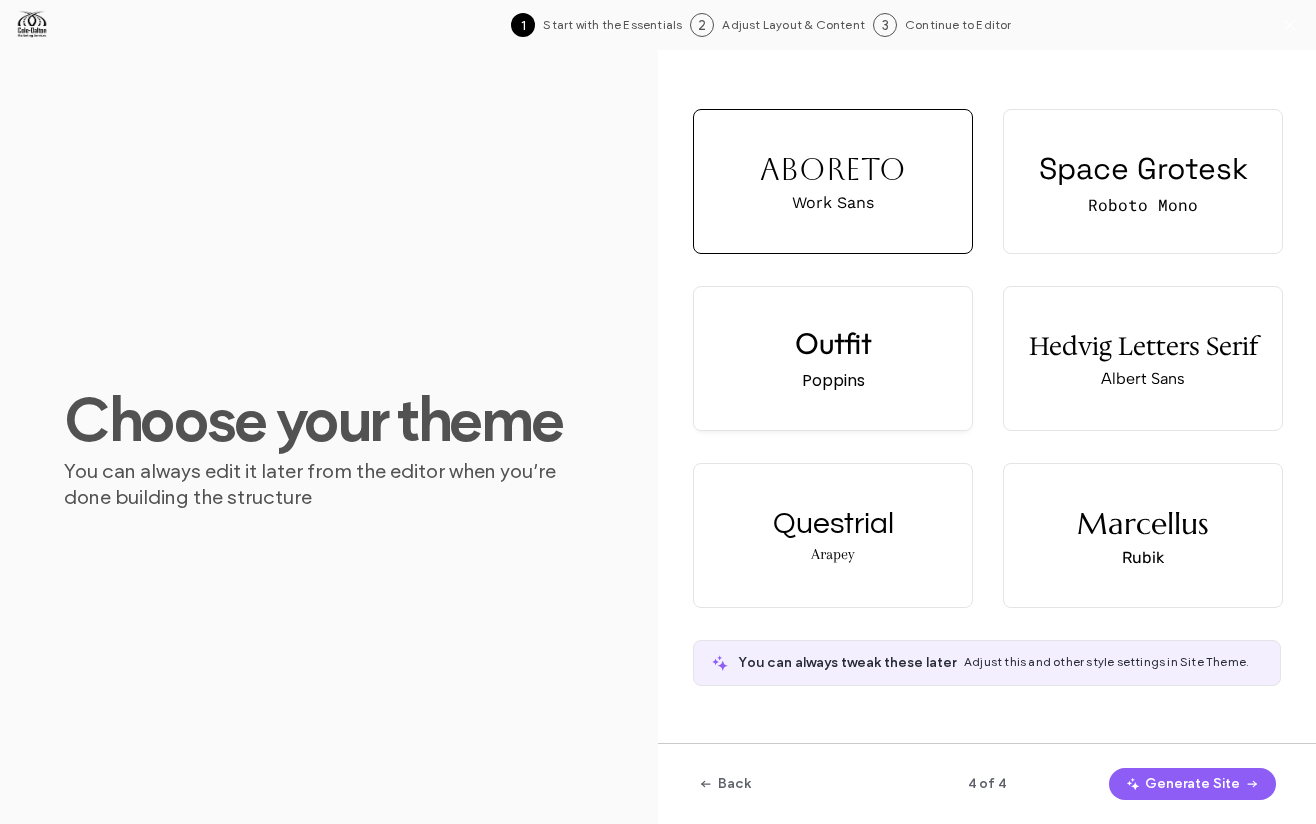 click on "Outfit" at bounding box center (833, 343) 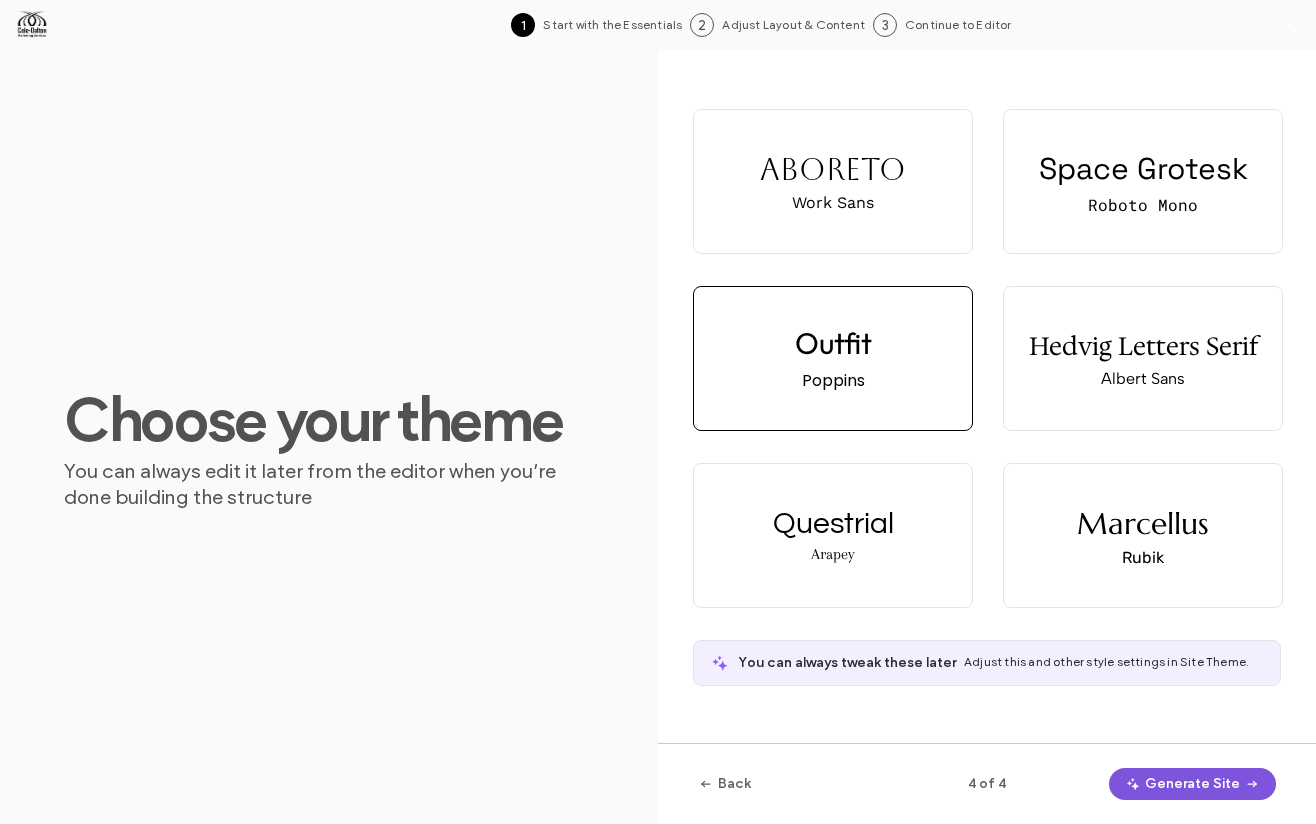 click on "Generate Site" at bounding box center (1192, 784) 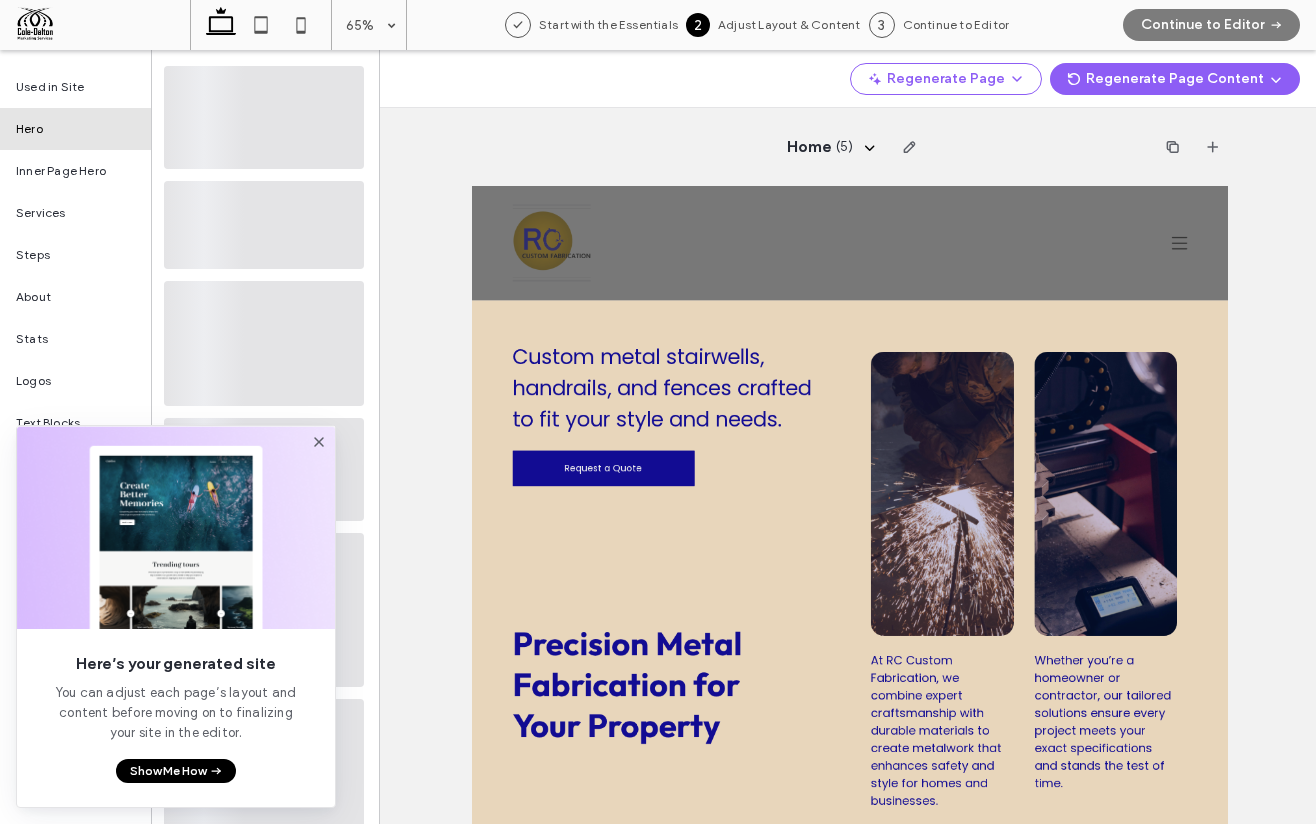 scroll, scrollTop: 0, scrollLeft: 0, axis: both 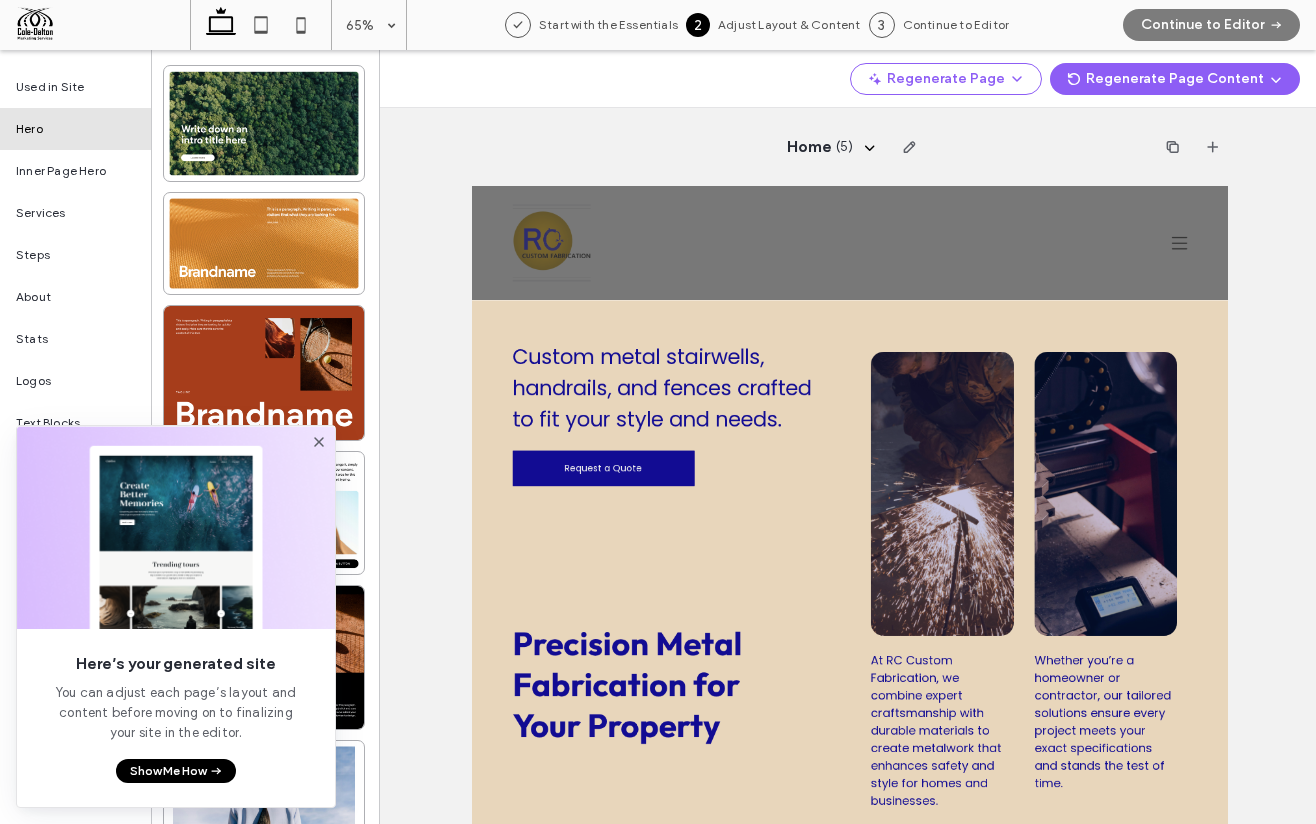 click at bounding box center [176, 527] 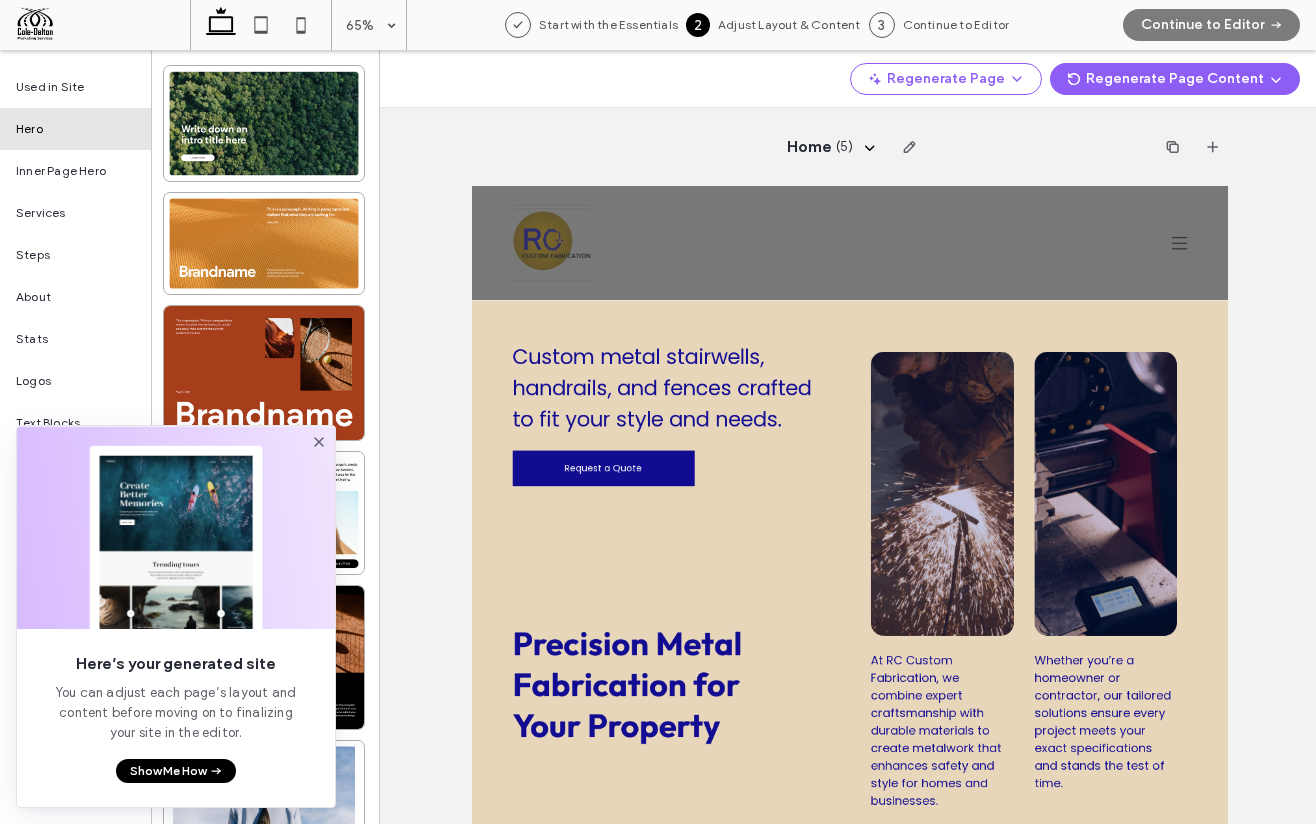 click on "Show Me How" at bounding box center [176, 771] 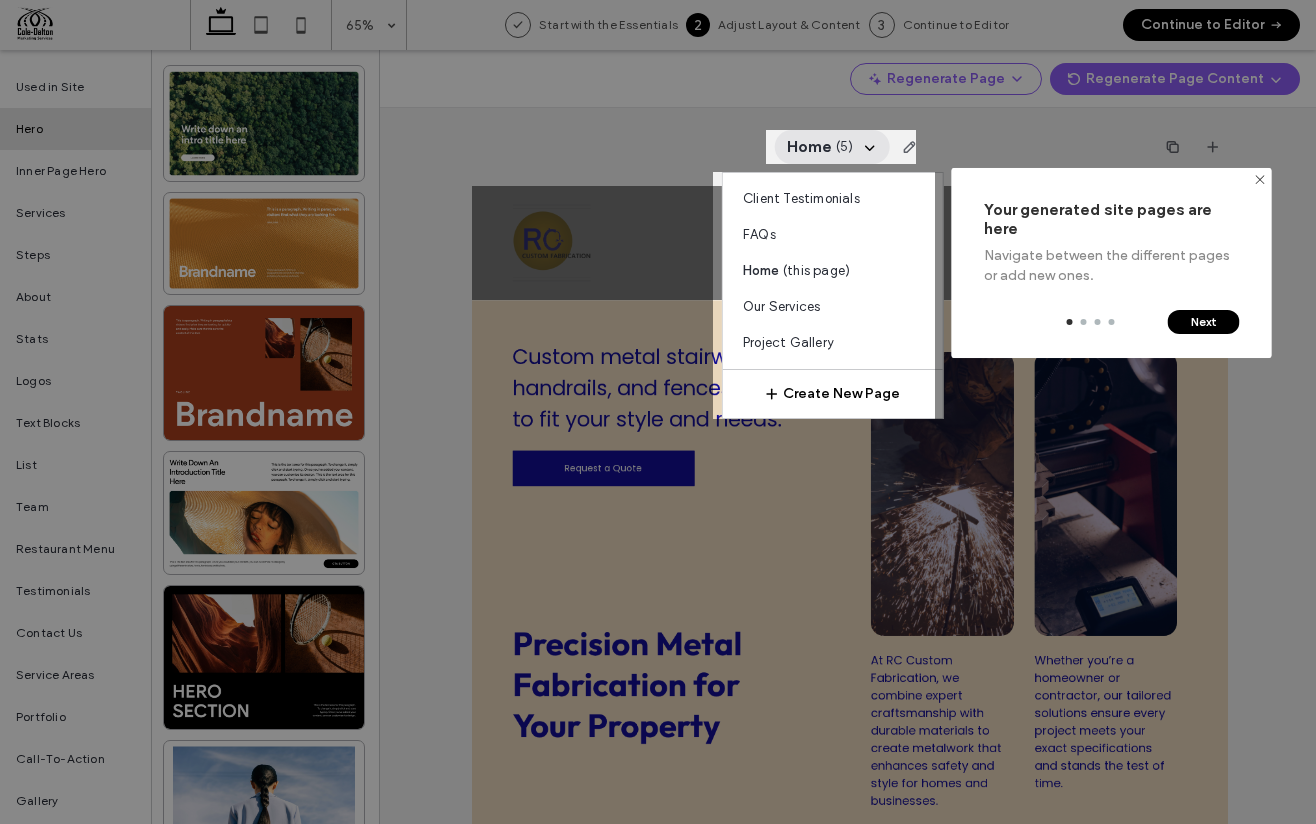 click on "Next" at bounding box center (1204, 322) 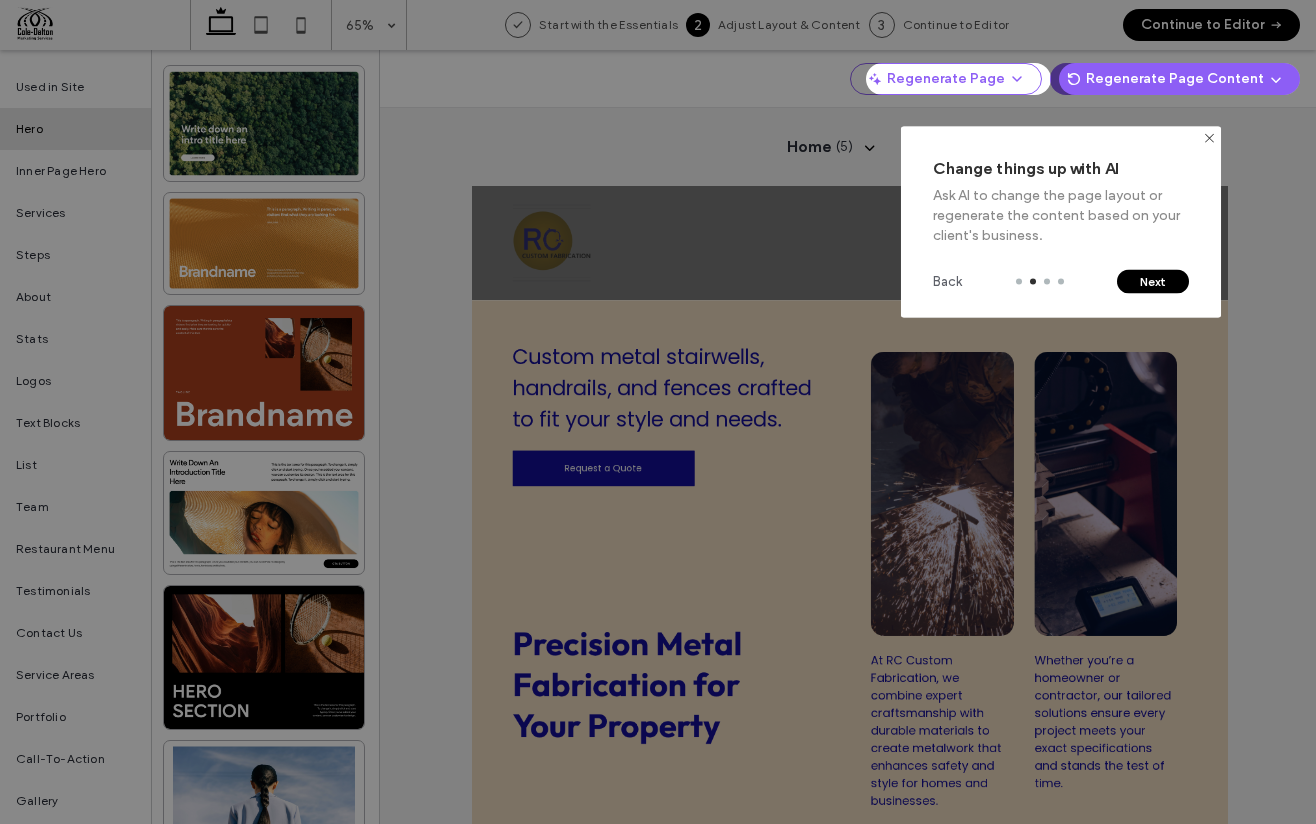 click on "Next" at bounding box center [1153, 282] 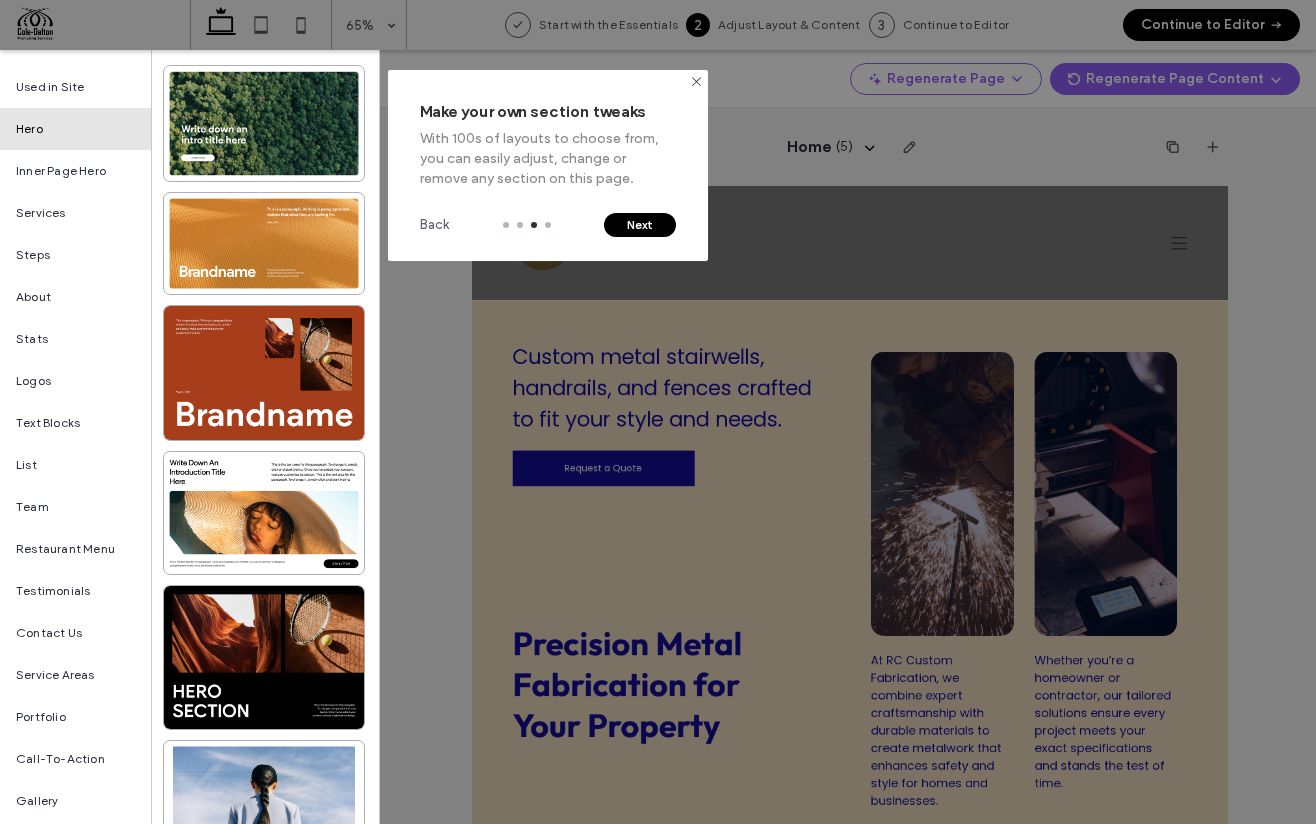 click on "Next" at bounding box center (640, 225) 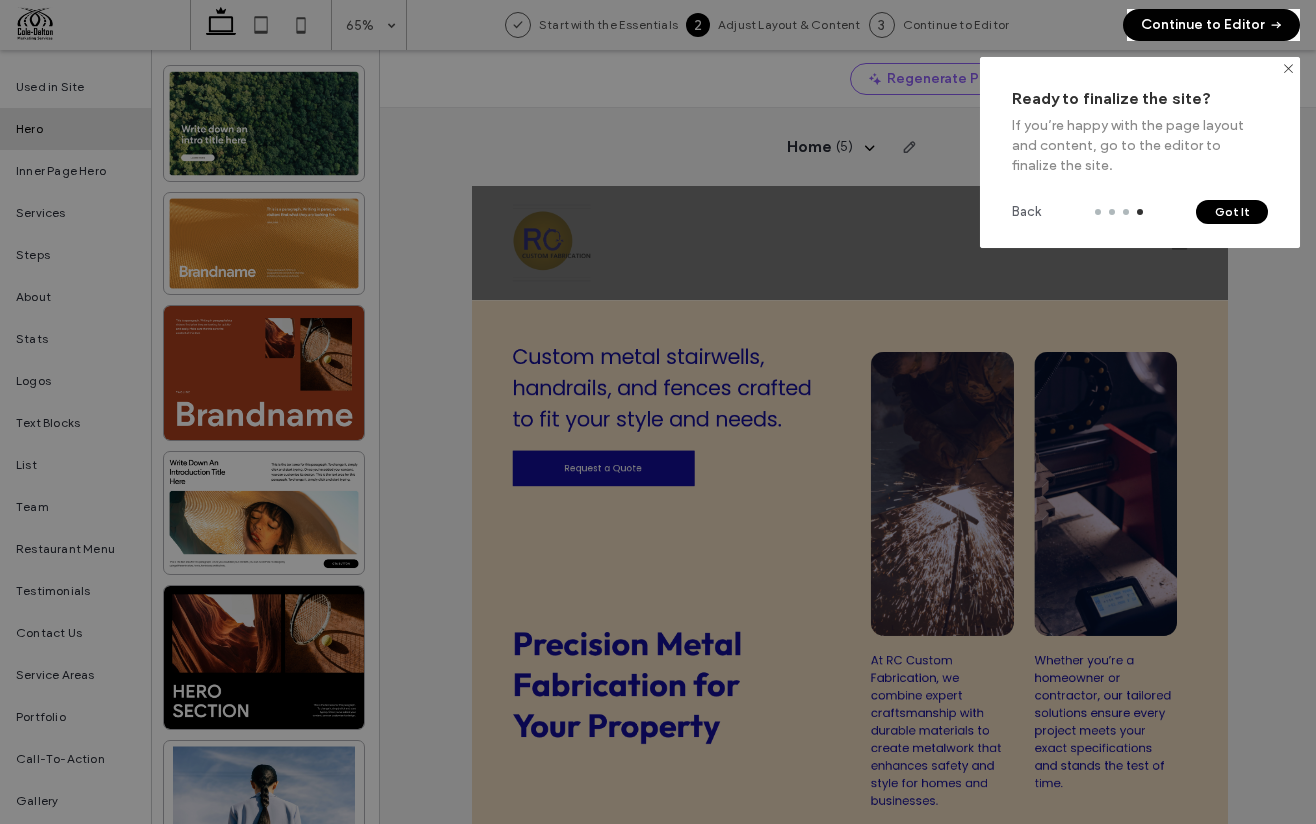 click on "Got It" at bounding box center [1232, 212] 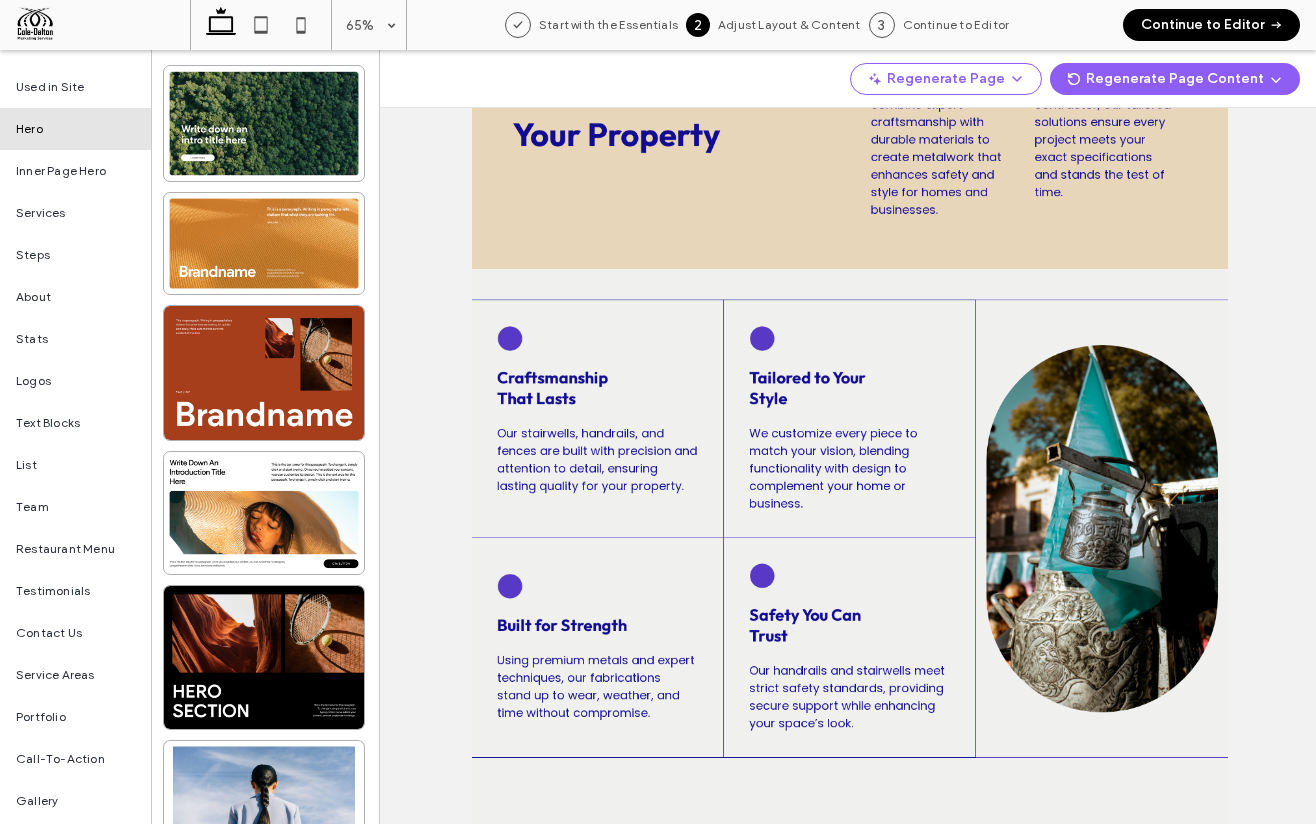 scroll, scrollTop: 0, scrollLeft: 0, axis: both 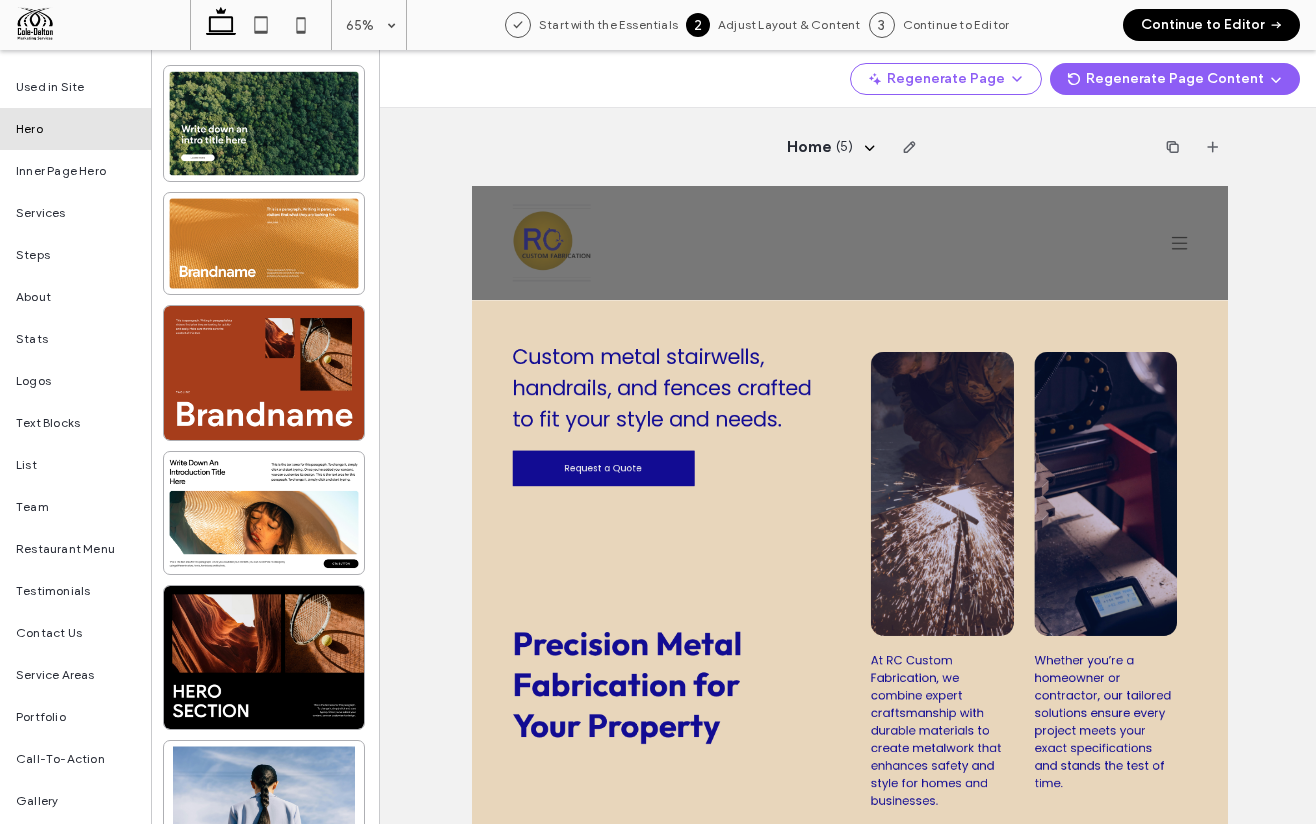 click on "Section
Basic Header
Section
About Us
Contact Us
Section
Get in touch
+555 5555 5555 mymail@mailservice.com
Section
Menu
Section
Welcome to RC Custom Fabrication (Hero)
Add Section
Sections can't be placed above the header." at bounding box center [1054, 3909] 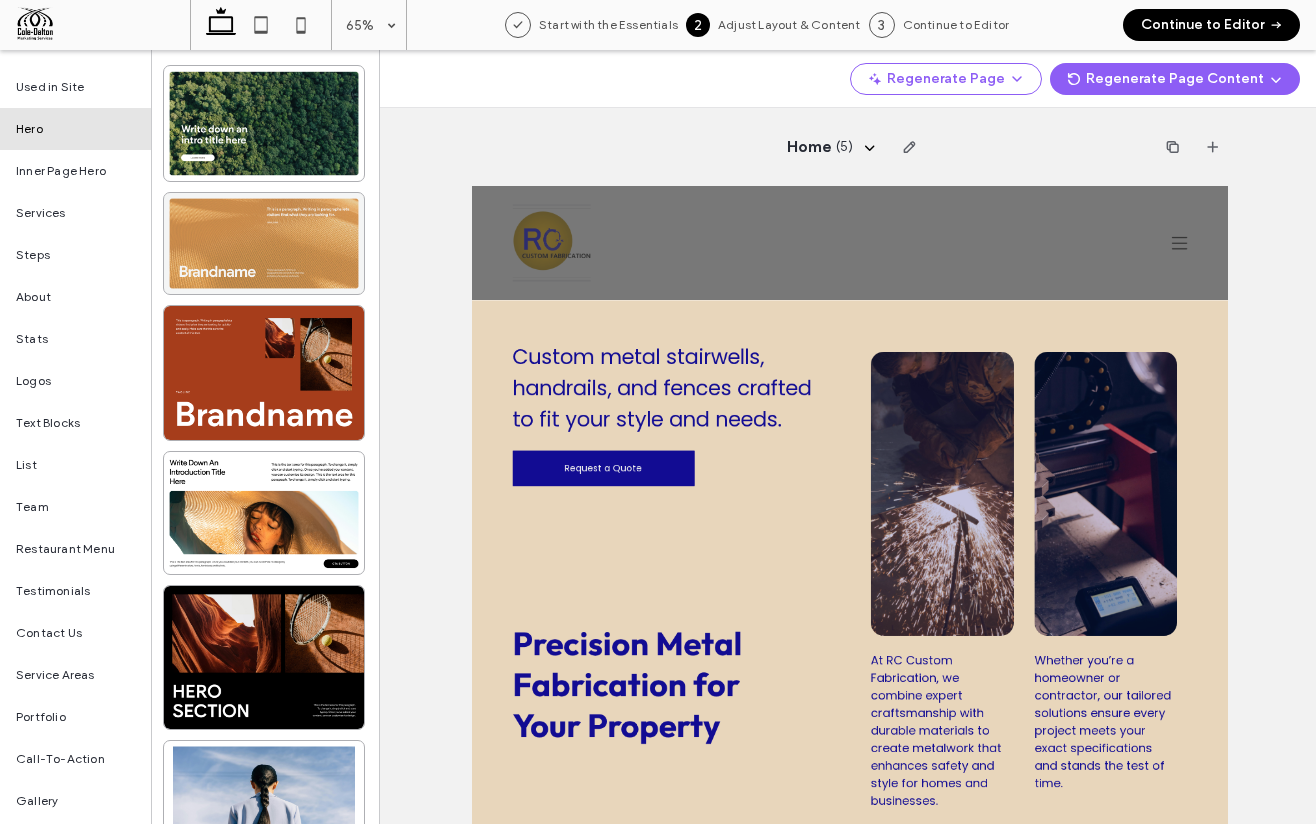 click at bounding box center [264, 243] 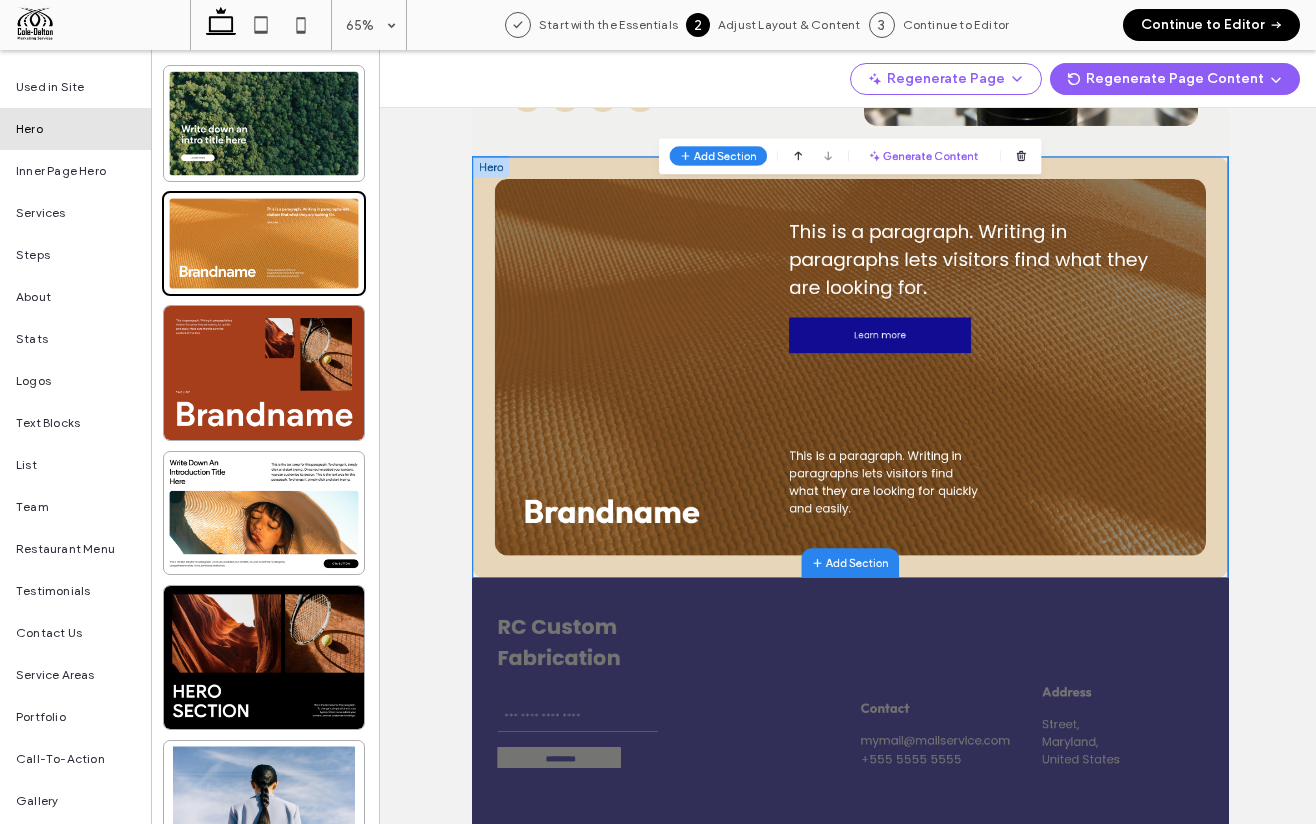 scroll, scrollTop: 0, scrollLeft: 0, axis: both 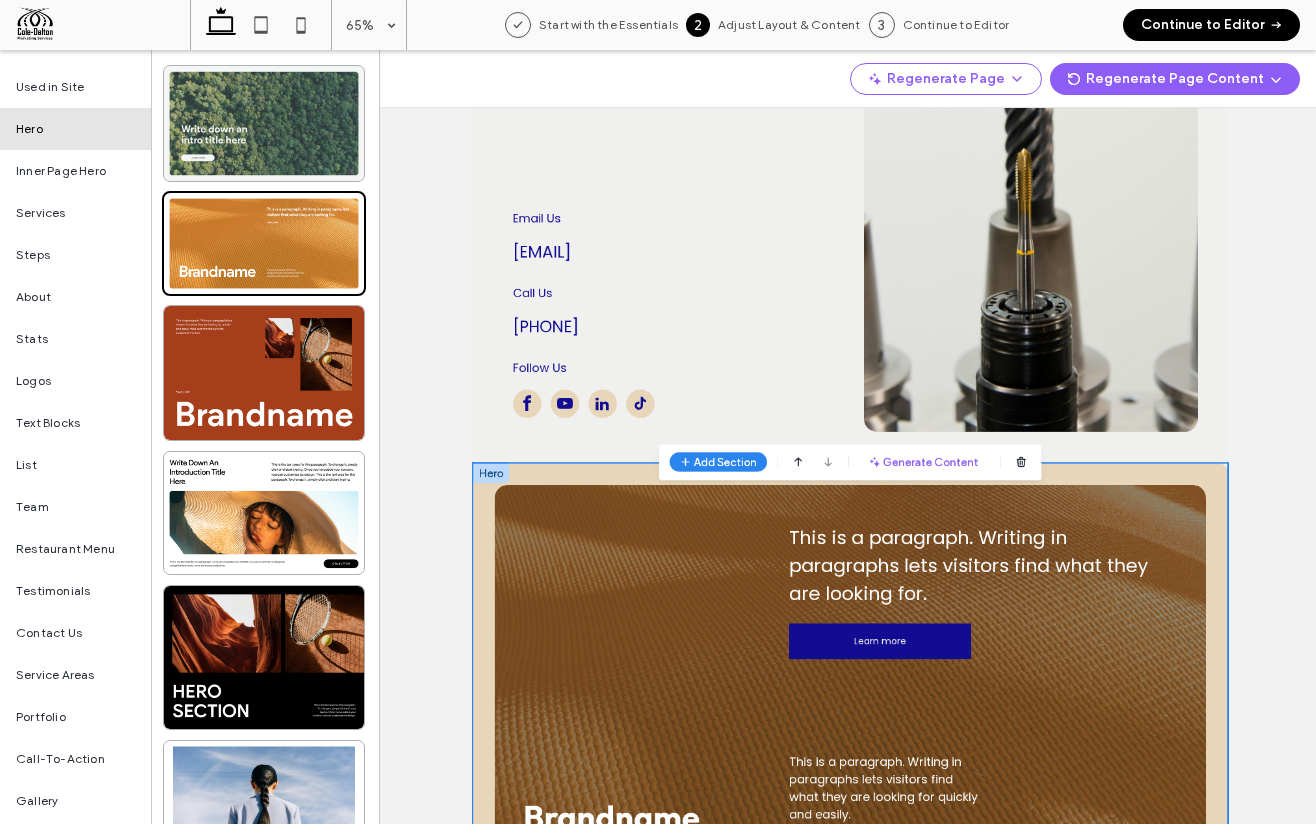 click at bounding box center (264, 123) 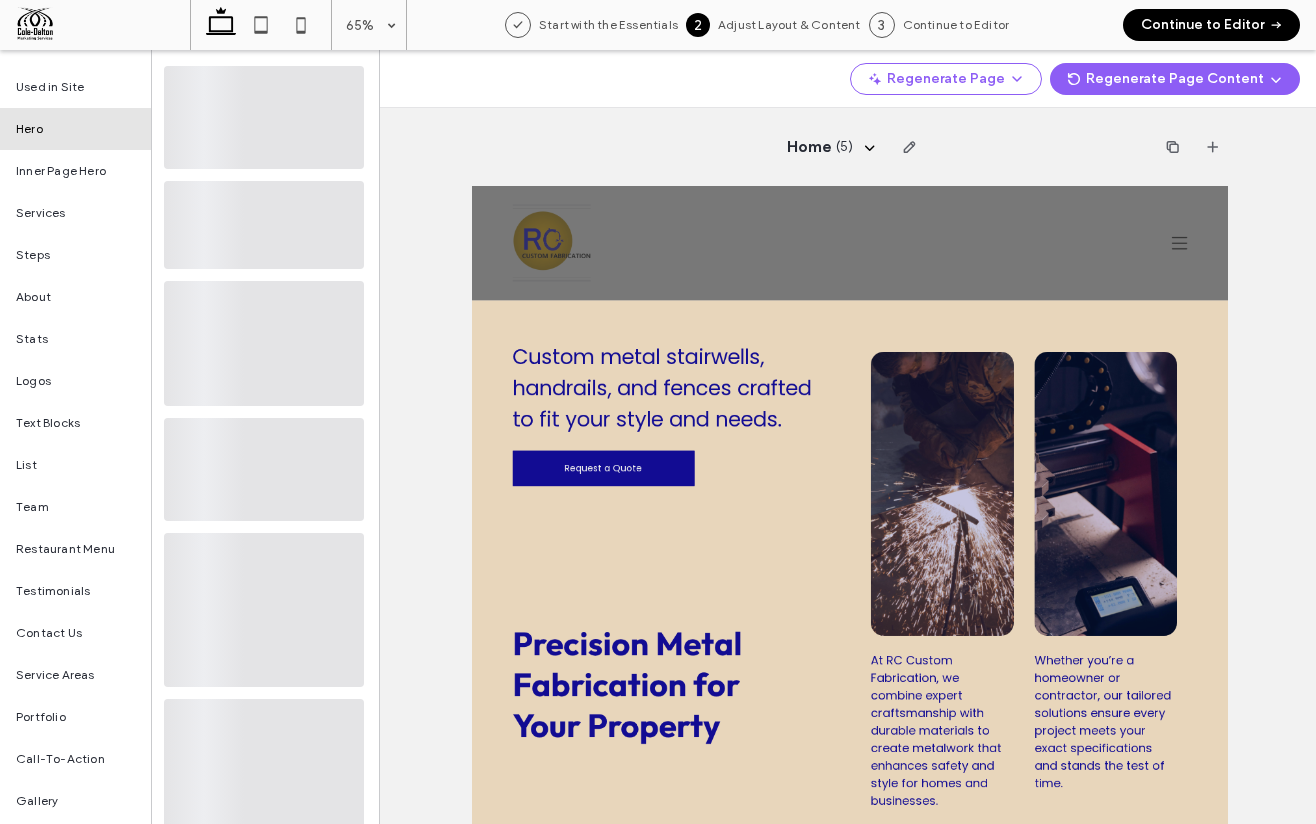 scroll, scrollTop: 0, scrollLeft: 0, axis: both 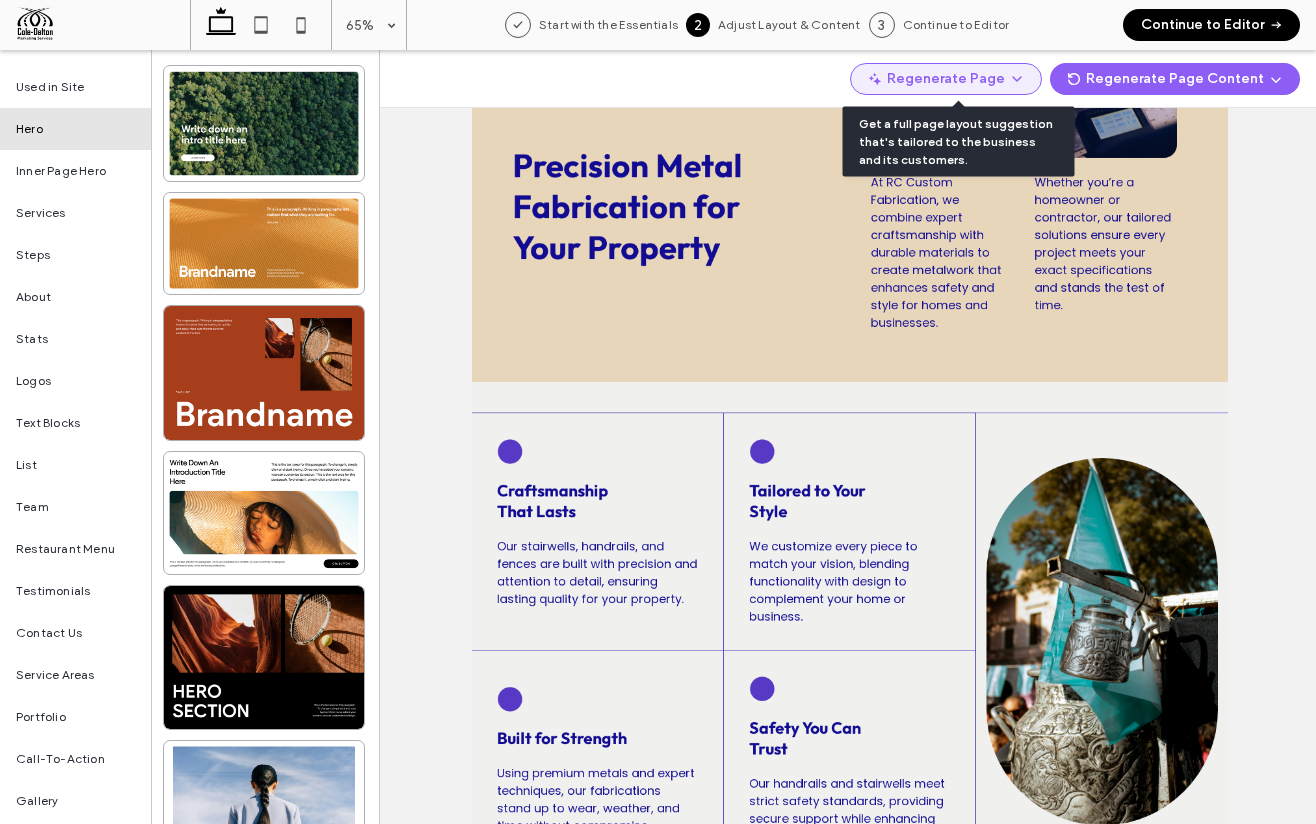 click on "Regenerate Page" at bounding box center [946, 79] 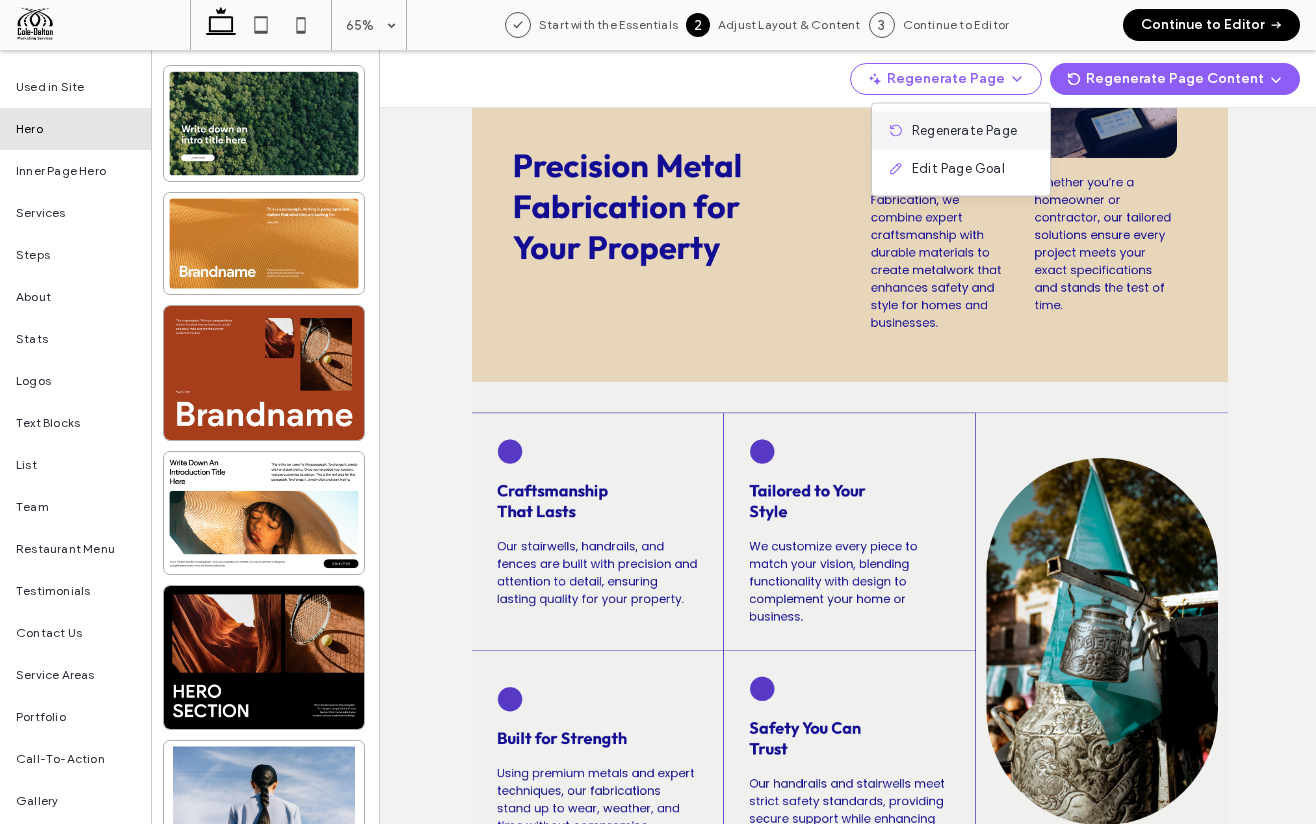 click on "Regenerate Page" at bounding box center (961, 131) 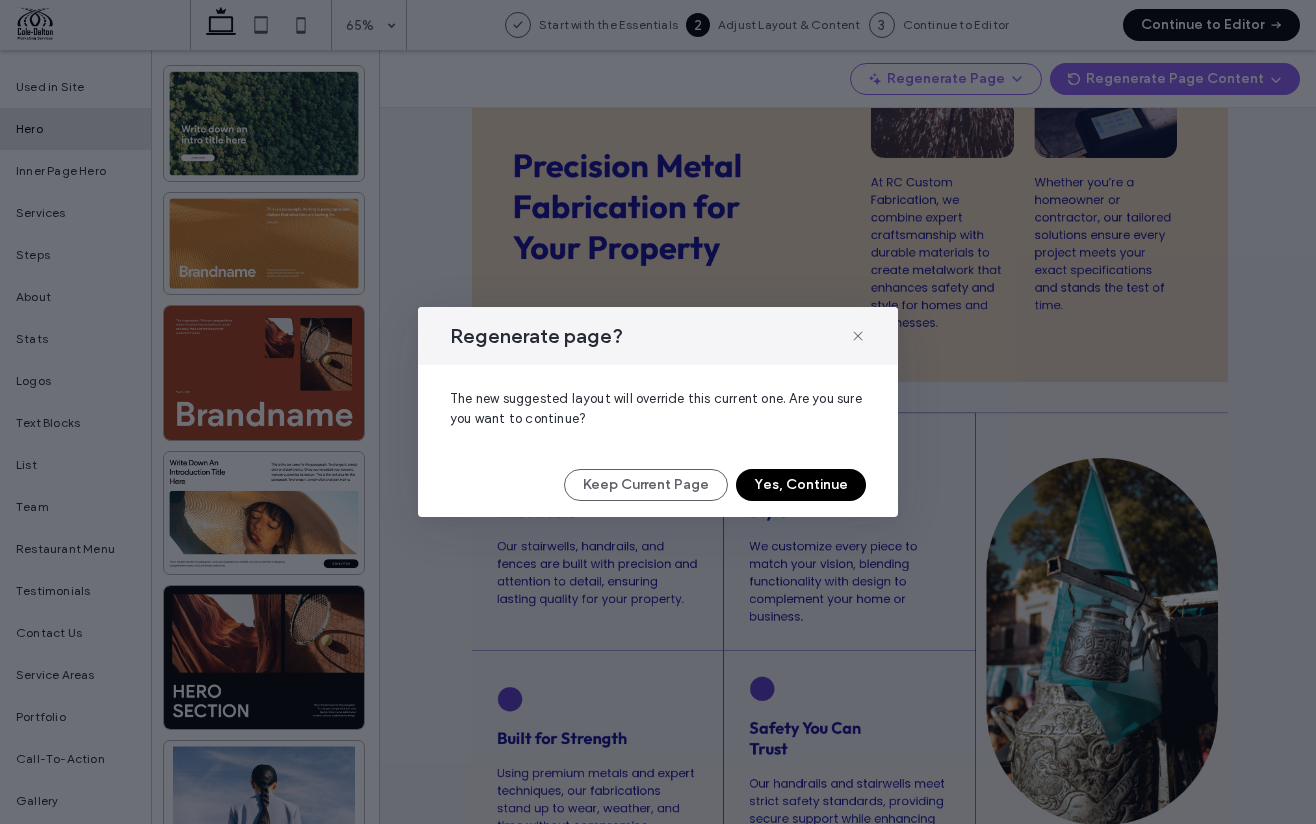 click on "Yes, Continue" at bounding box center [801, 485] 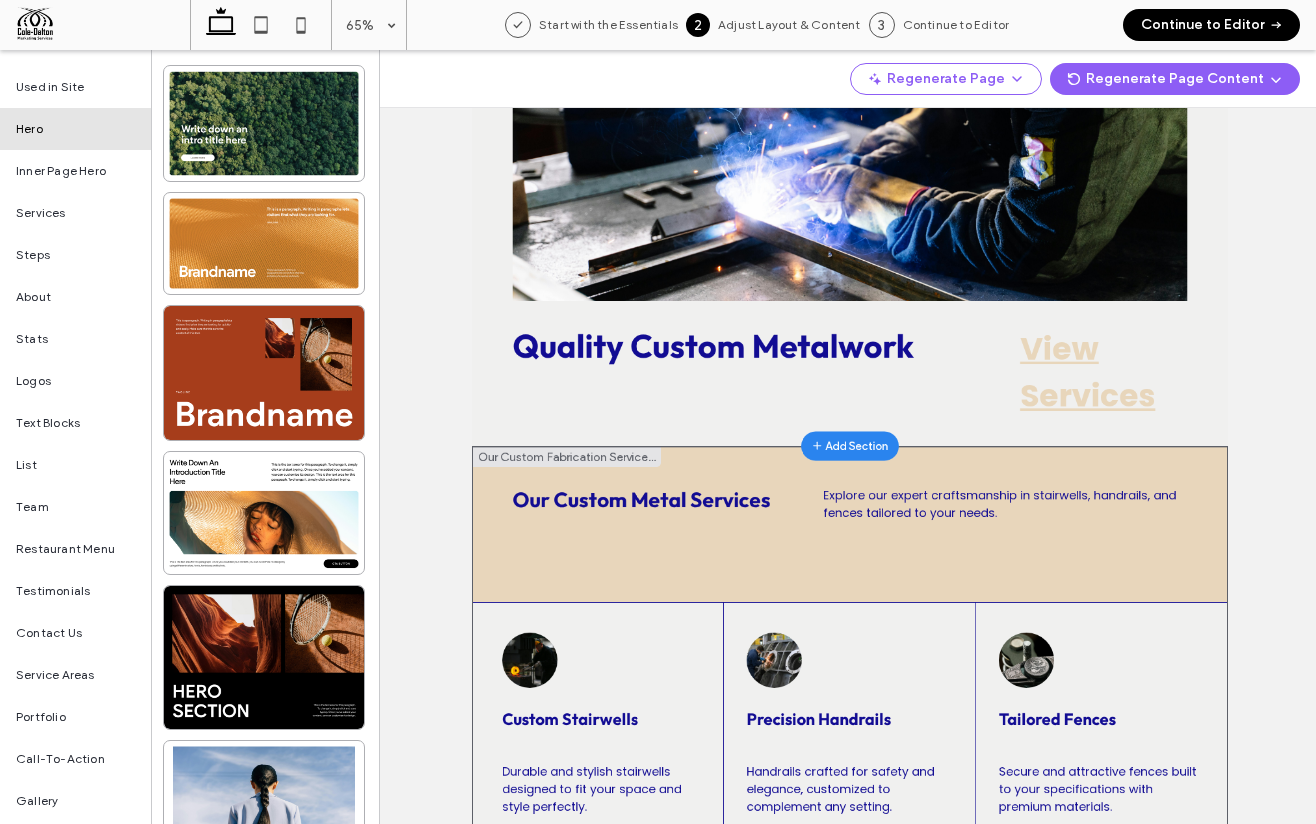 scroll, scrollTop: 0, scrollLeft: 0, axis: both 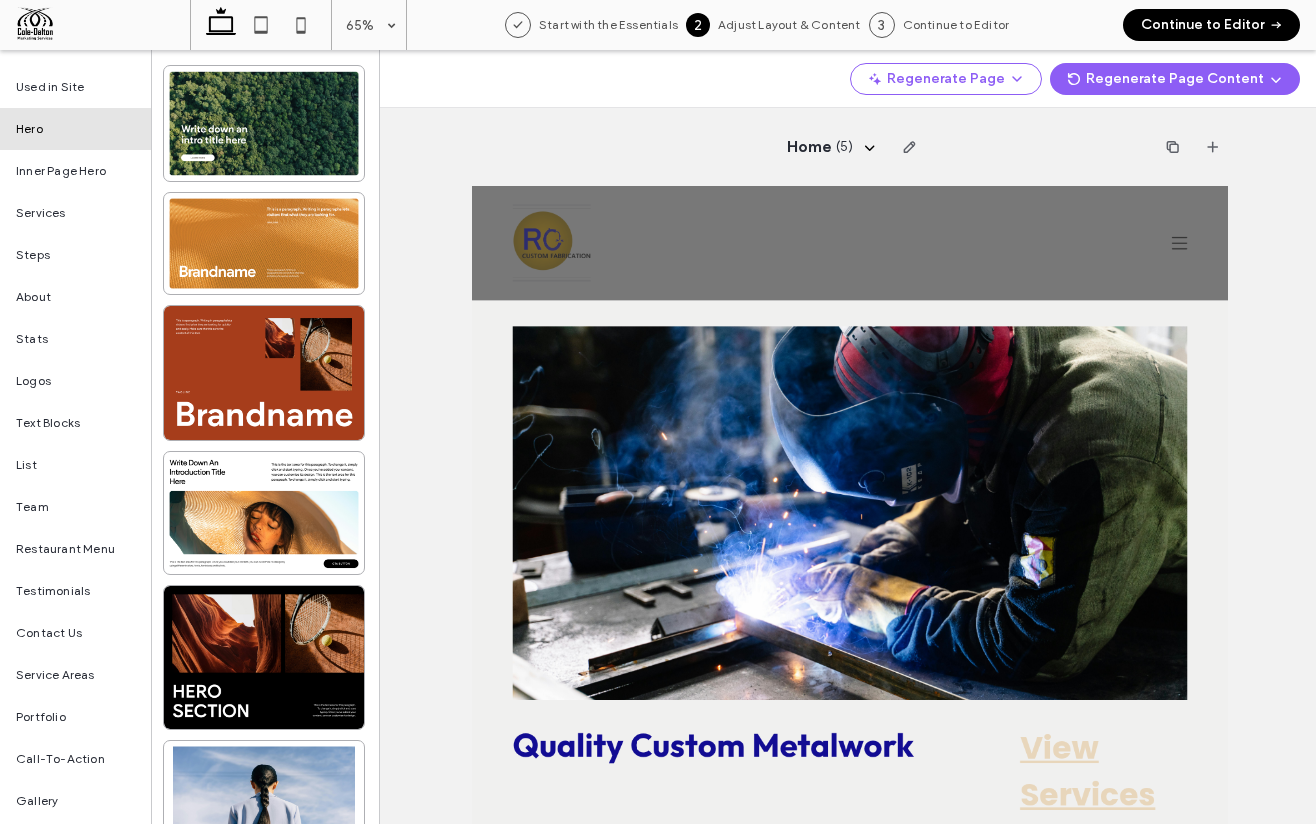 click on "Continue to Editor" at bounding box center (1211, 25) 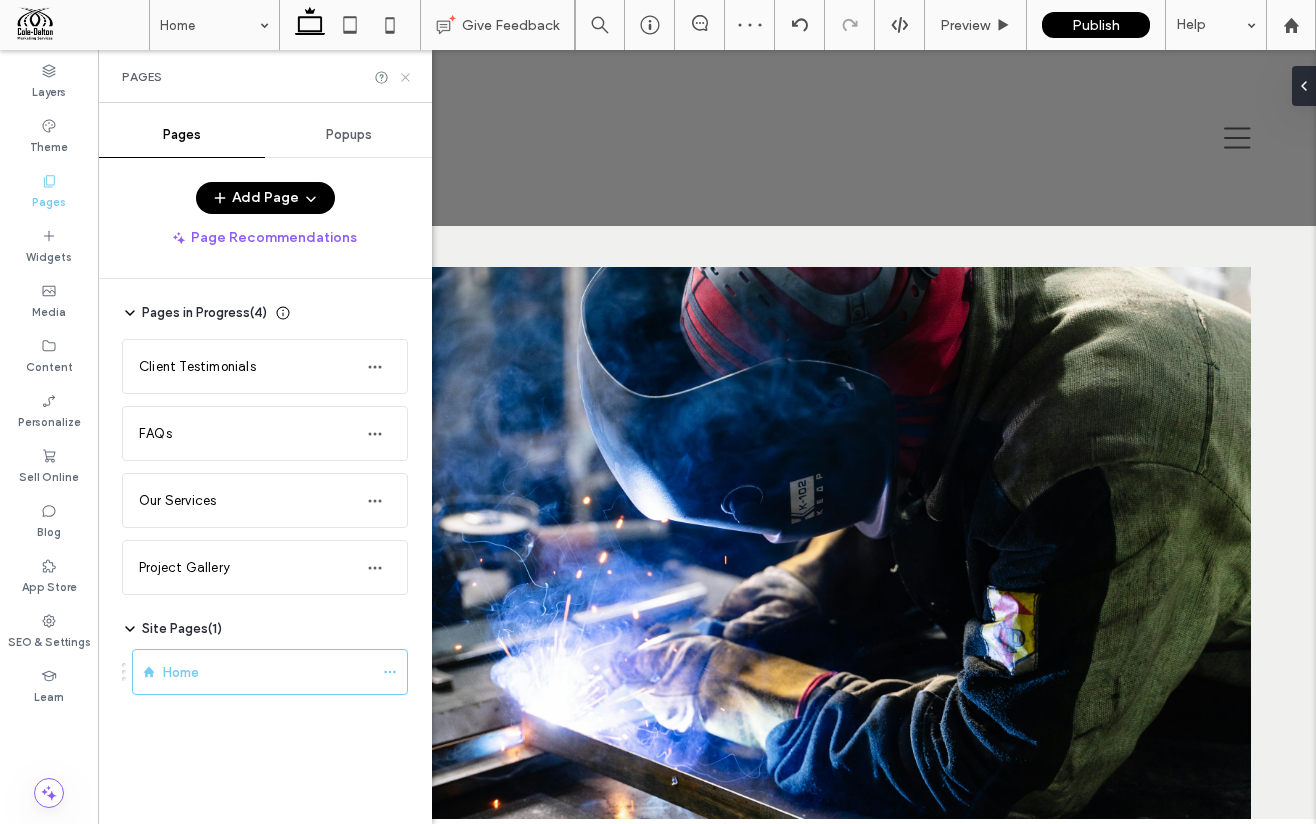 click 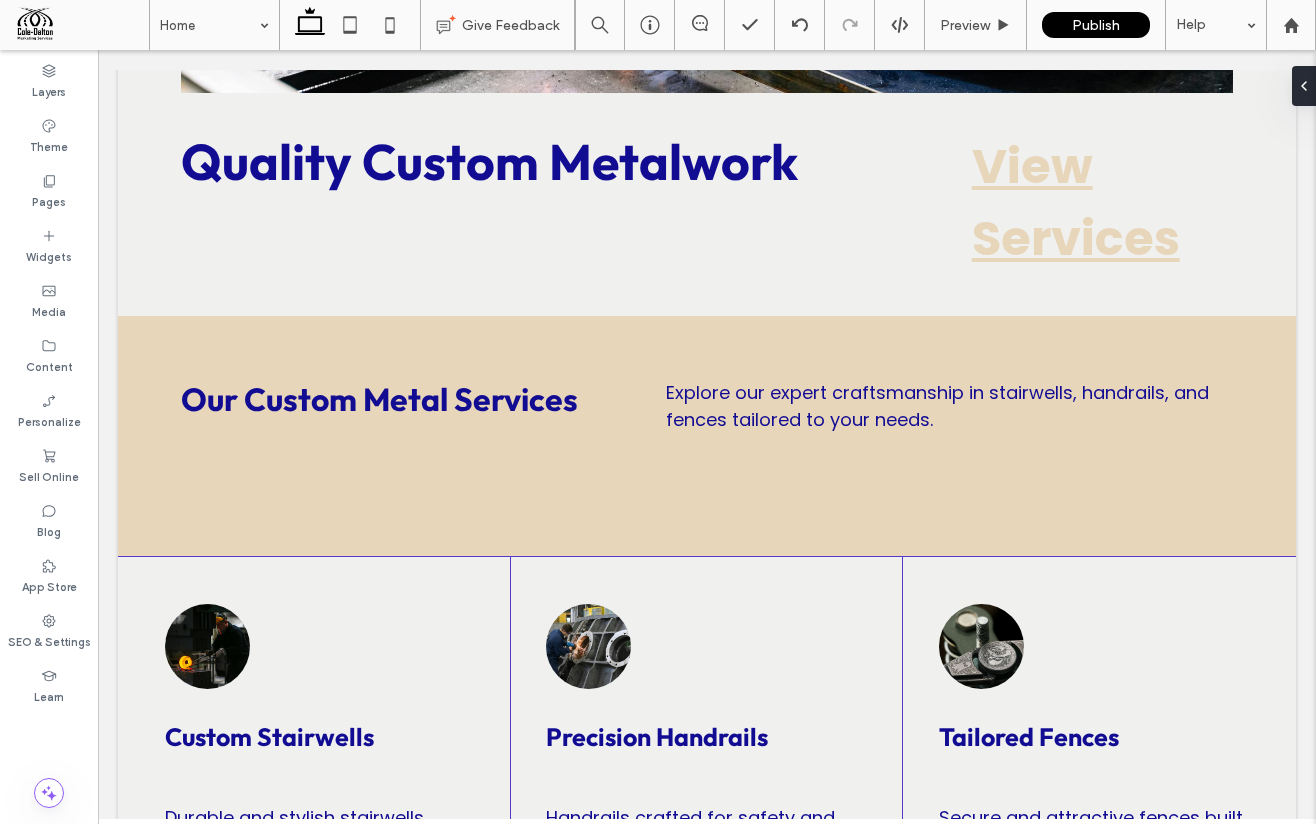 scroll, scrollTop: 716, scrollLeft: 0, axis: vertical 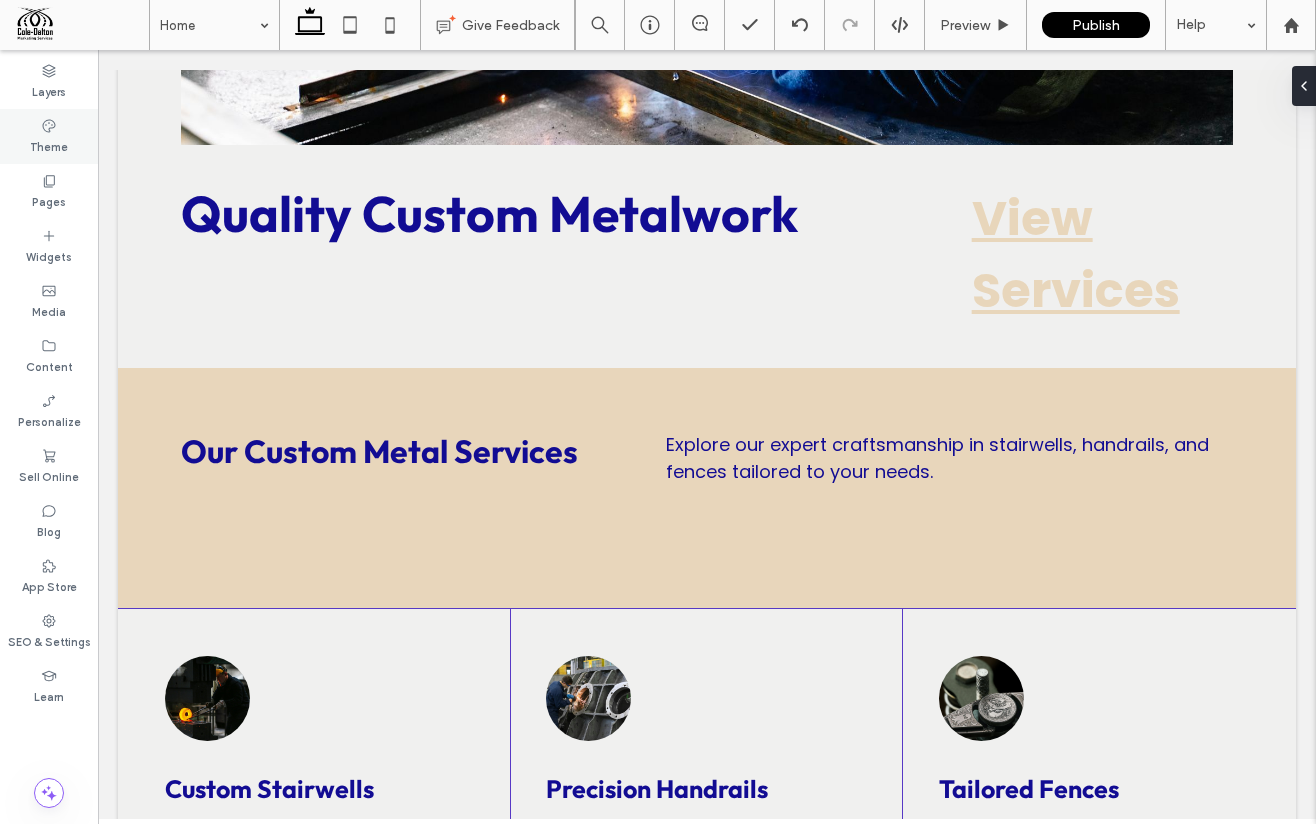 click on "Theme" at bounding box center (49, 136) 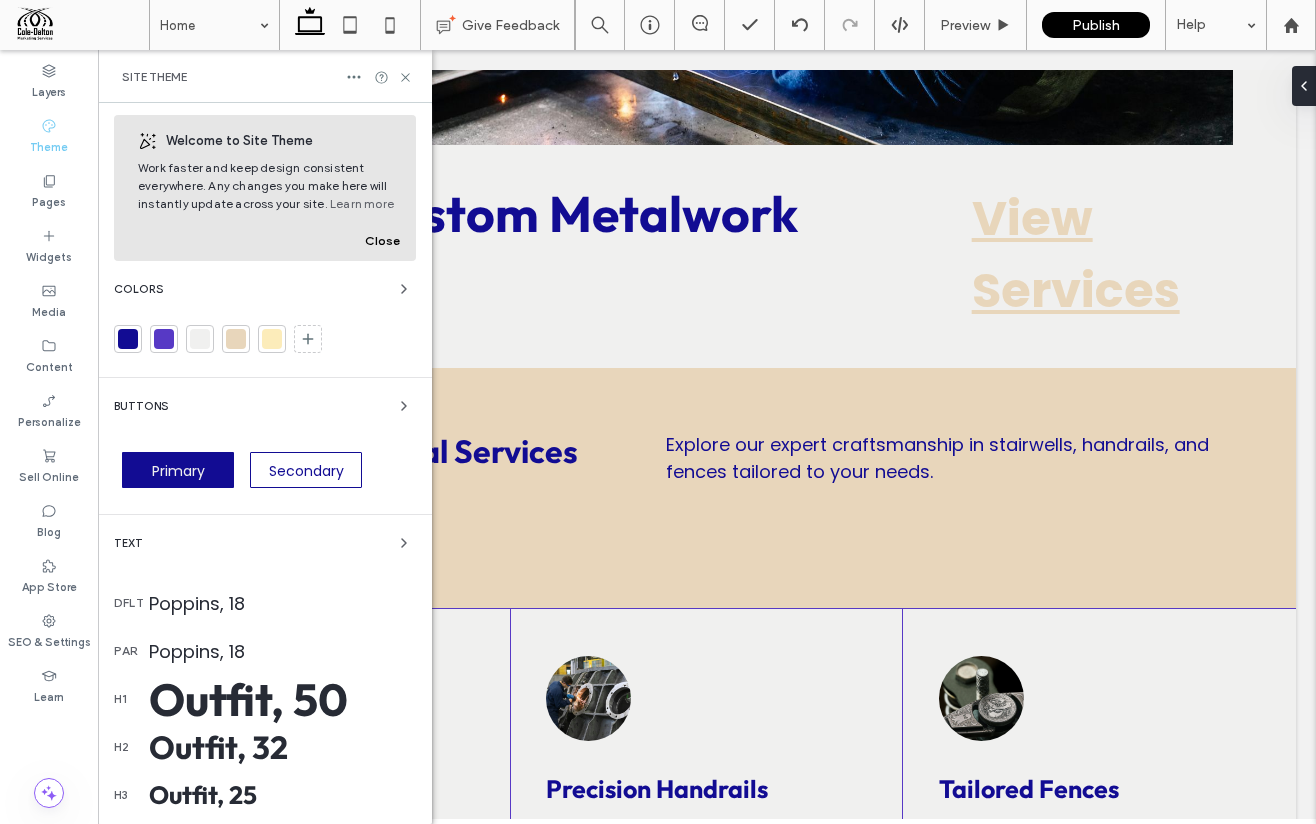 scroll, scrollTop: 18, scrollLeft: 0, axis: vertical 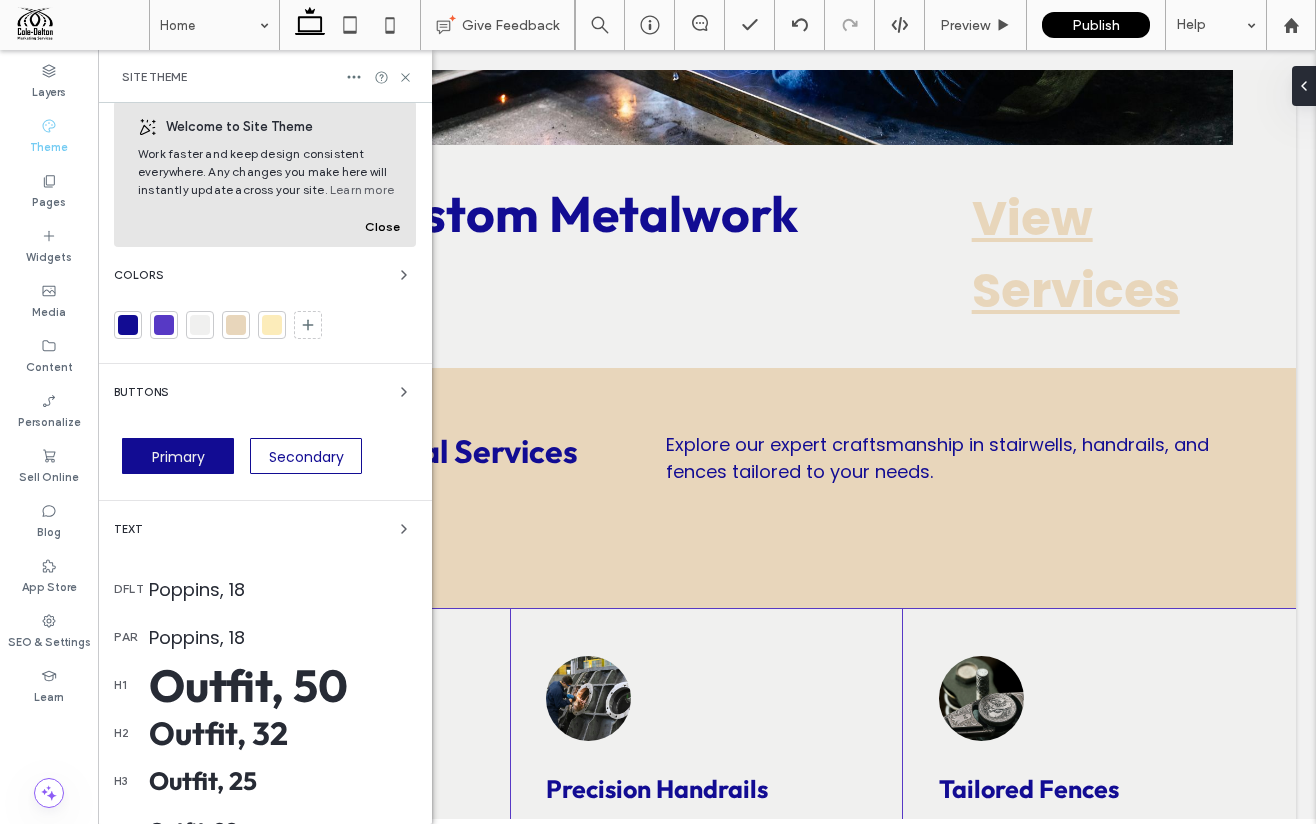 click at bounding box center [272, 325] 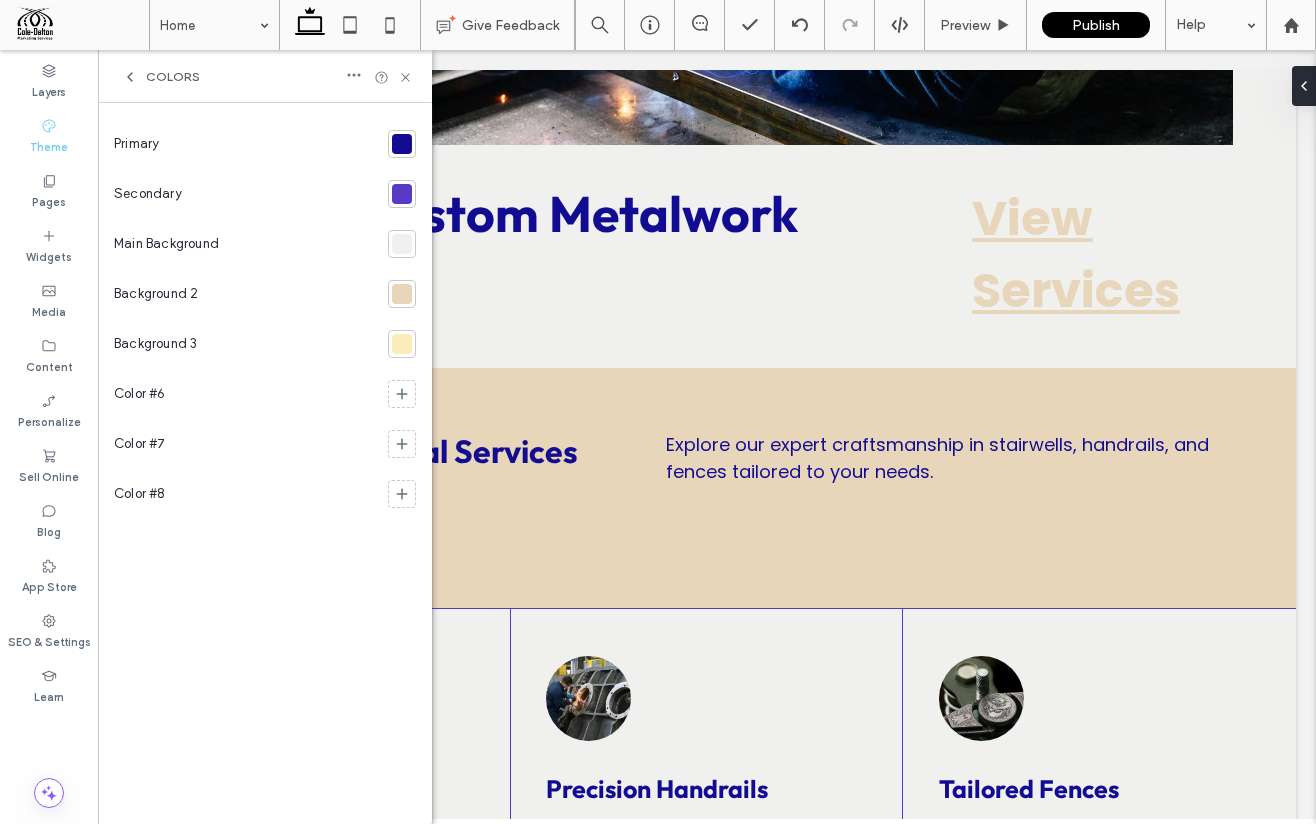 scroll, scrollTop: 0, scrollLeft: 0, axis: both 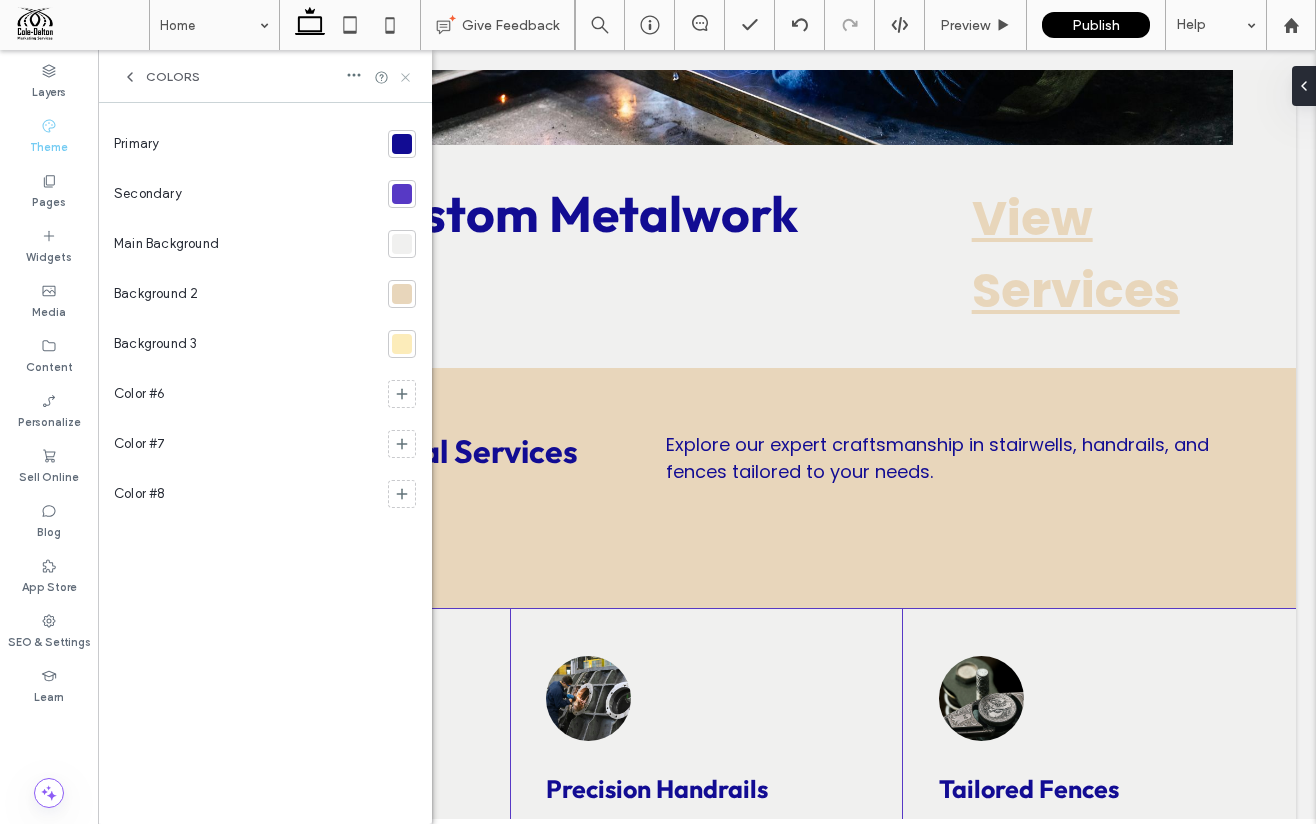 click 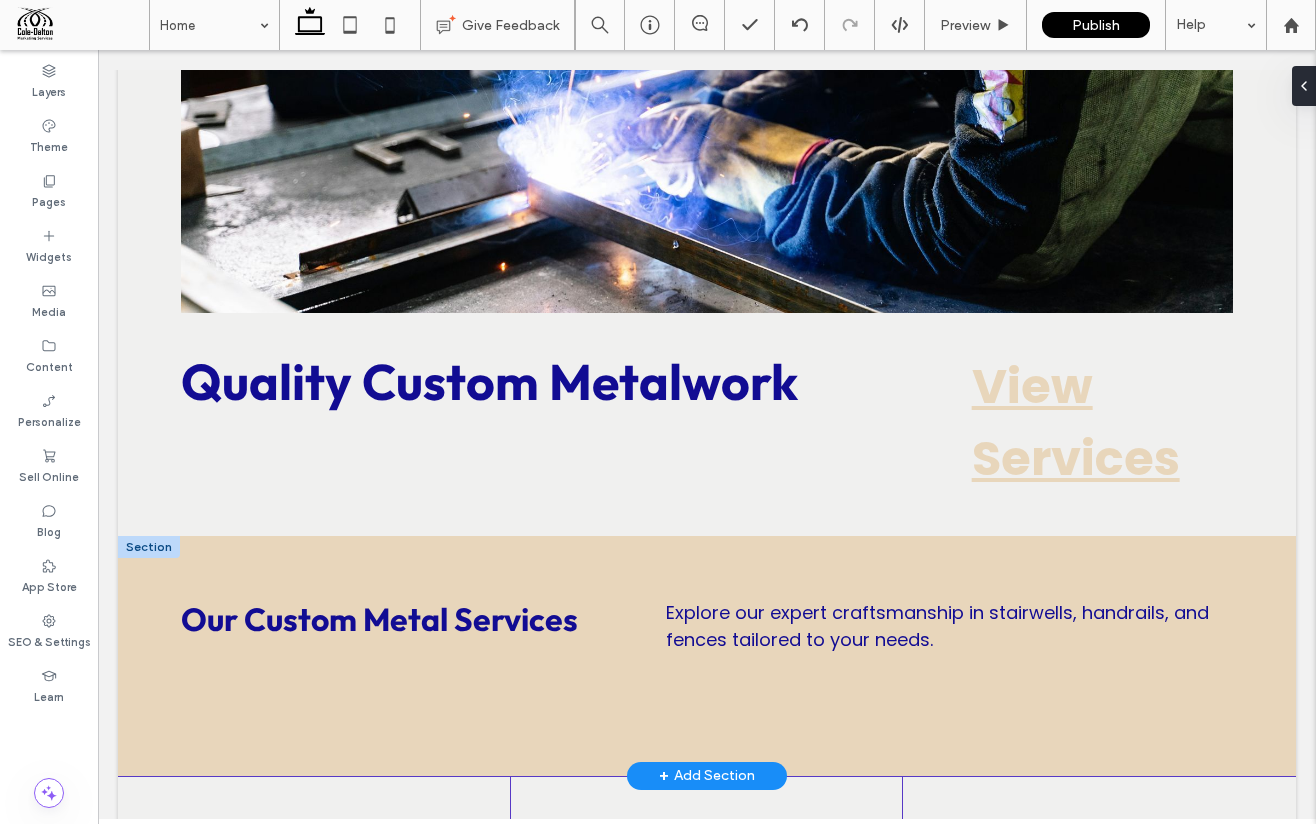 scroll, scrollTop: 0, scrollLeft: 0, axis: both 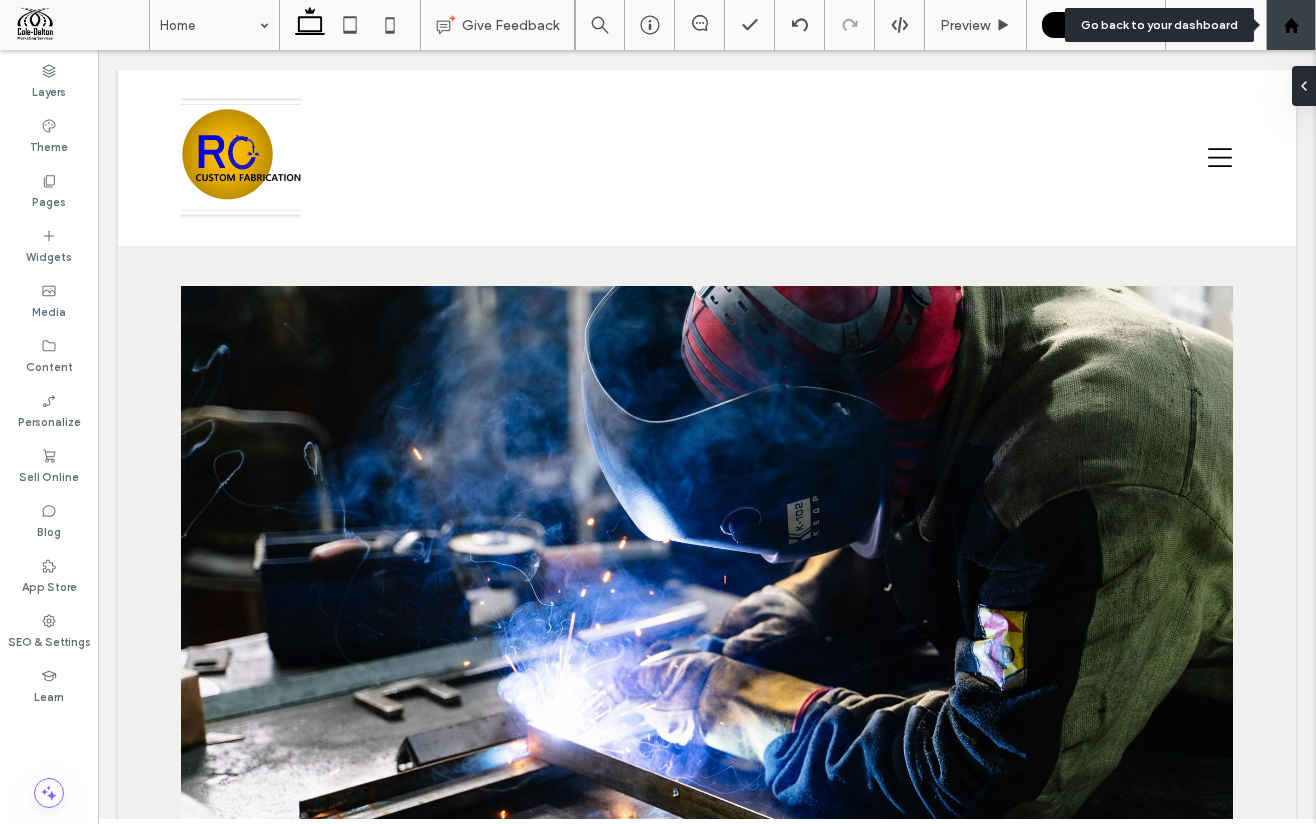 click 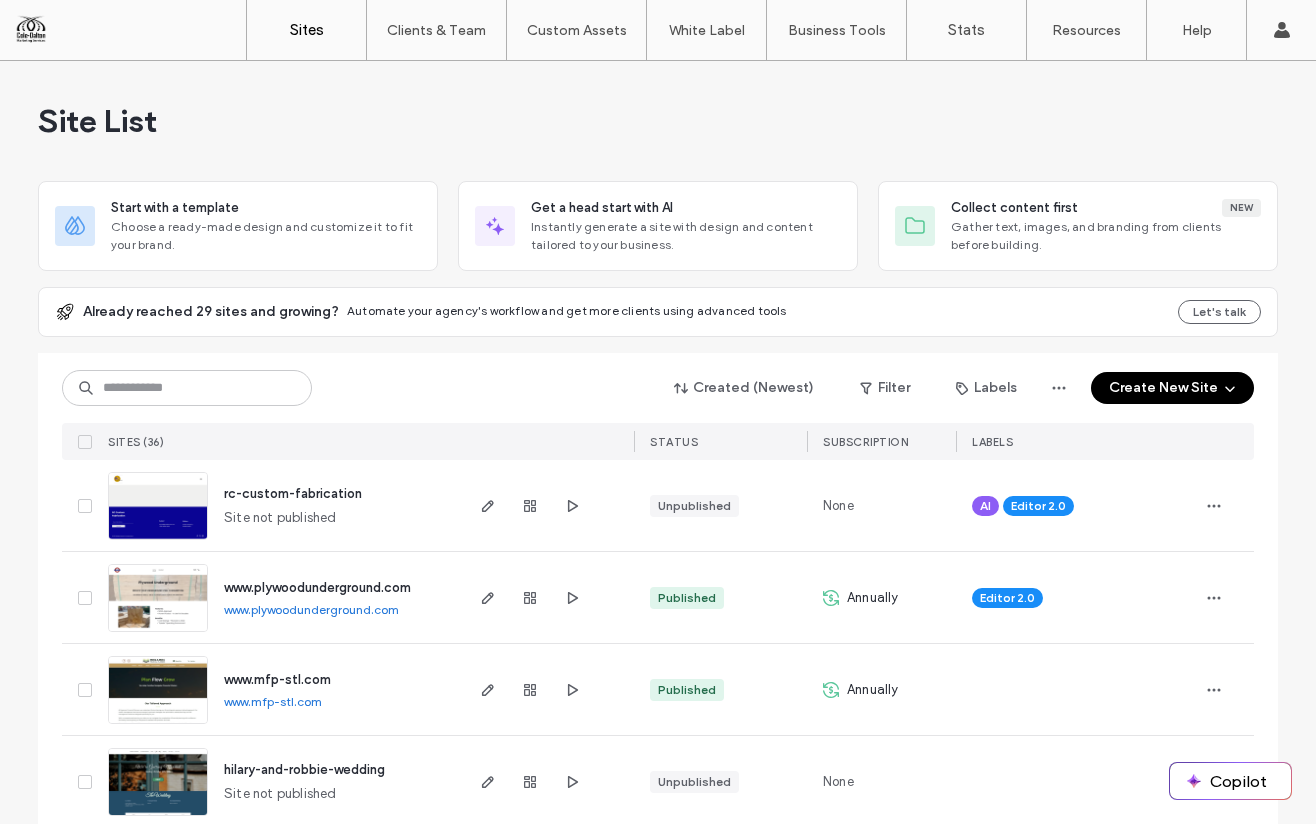 scroll, scrollTop: 0, scrollLeft: 0, axis: both 